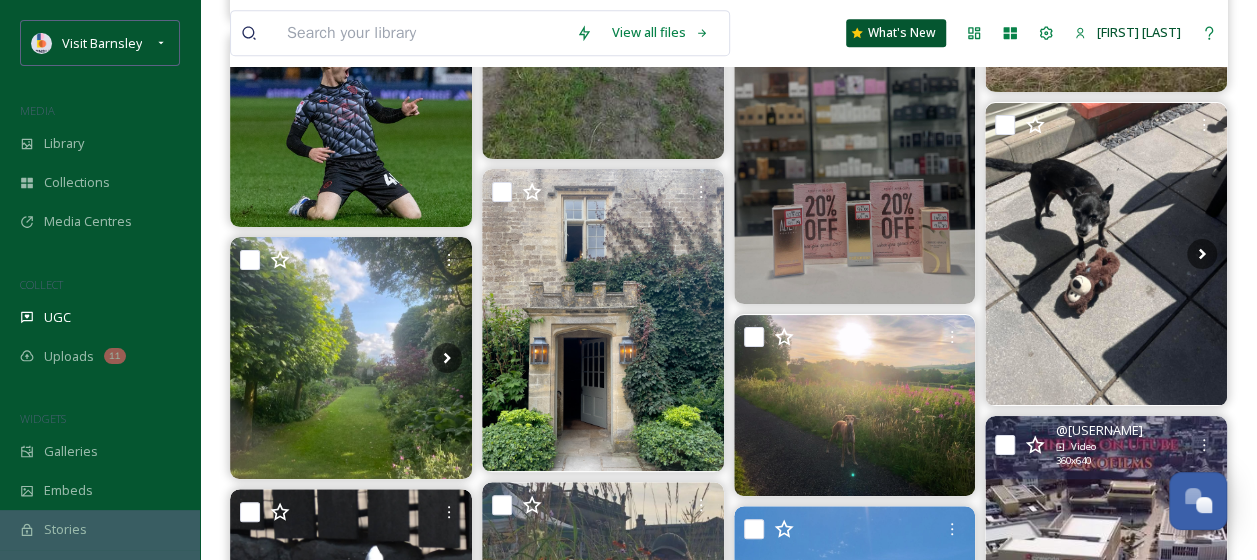 scroll, scrollTop: 8200, scrollLeft: 0, axis: vertical 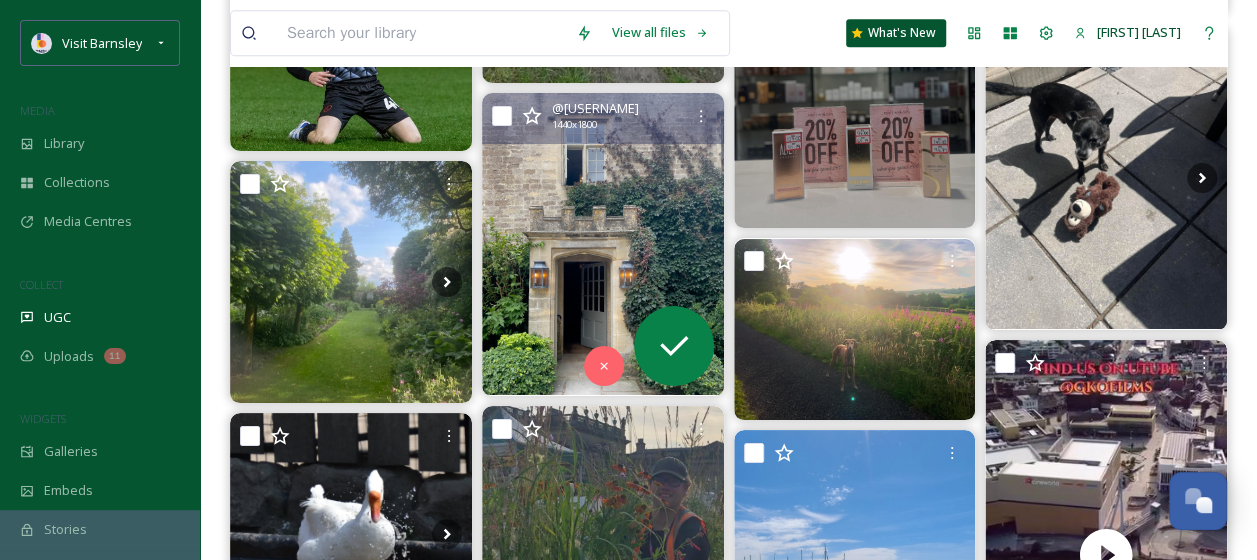 click at bounding box center [603, 244] 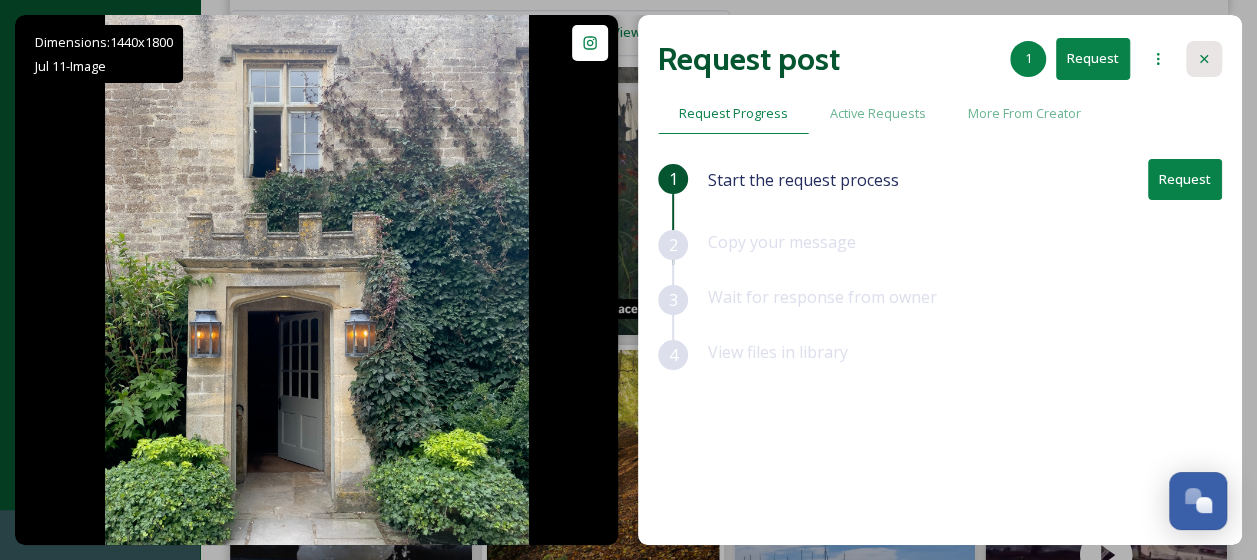 click 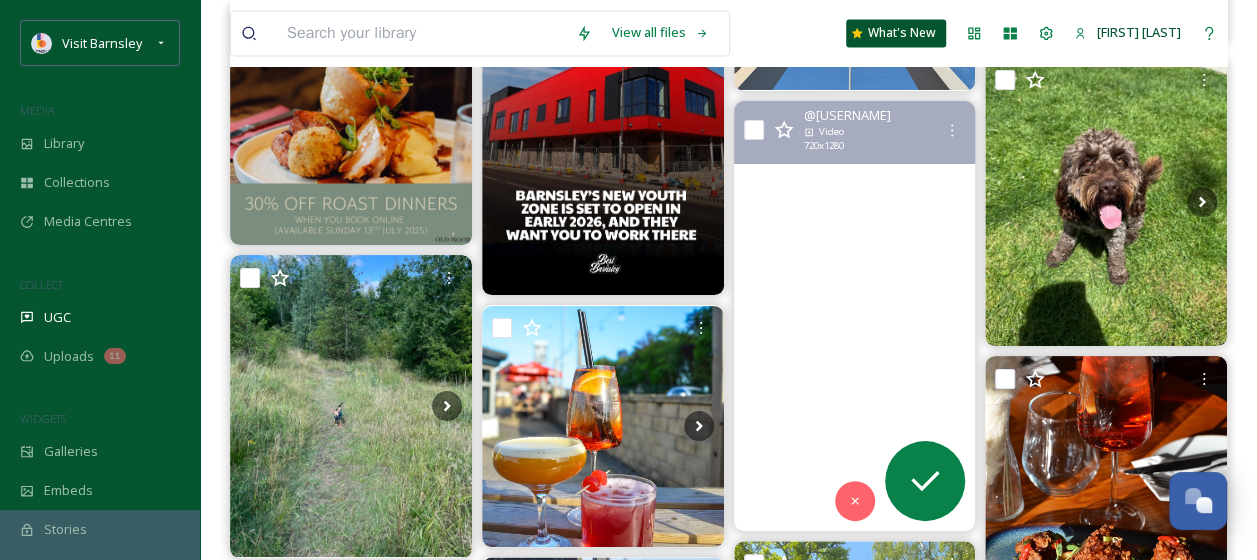 scroll, scrollTop: 9000, scrollLeft: 0, axis: vertical 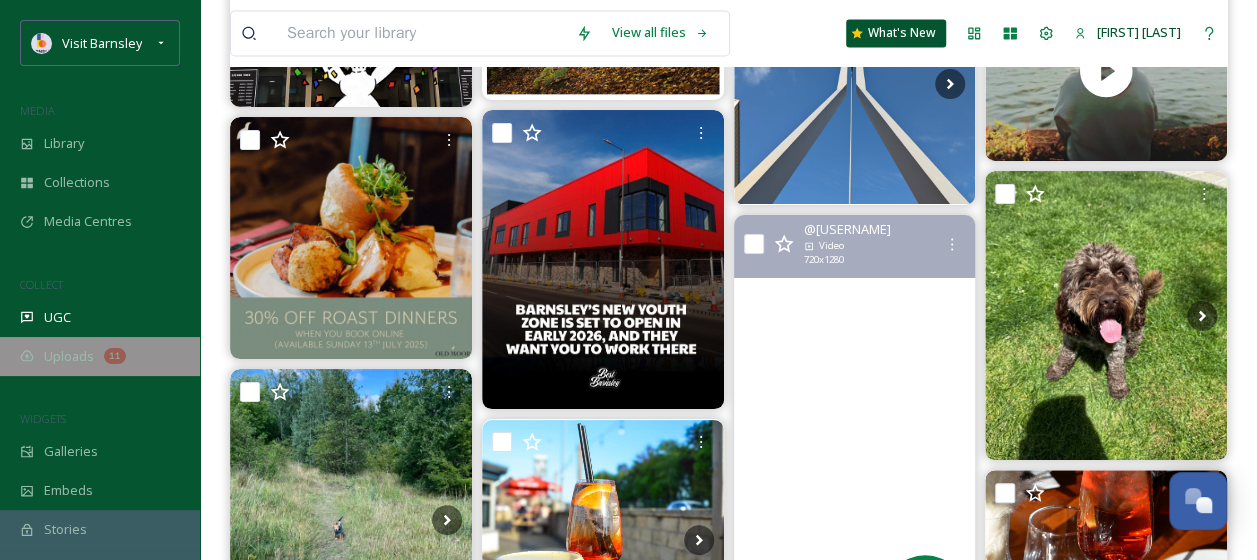 click on "Uploads 11" at bounding box center [100, 356] 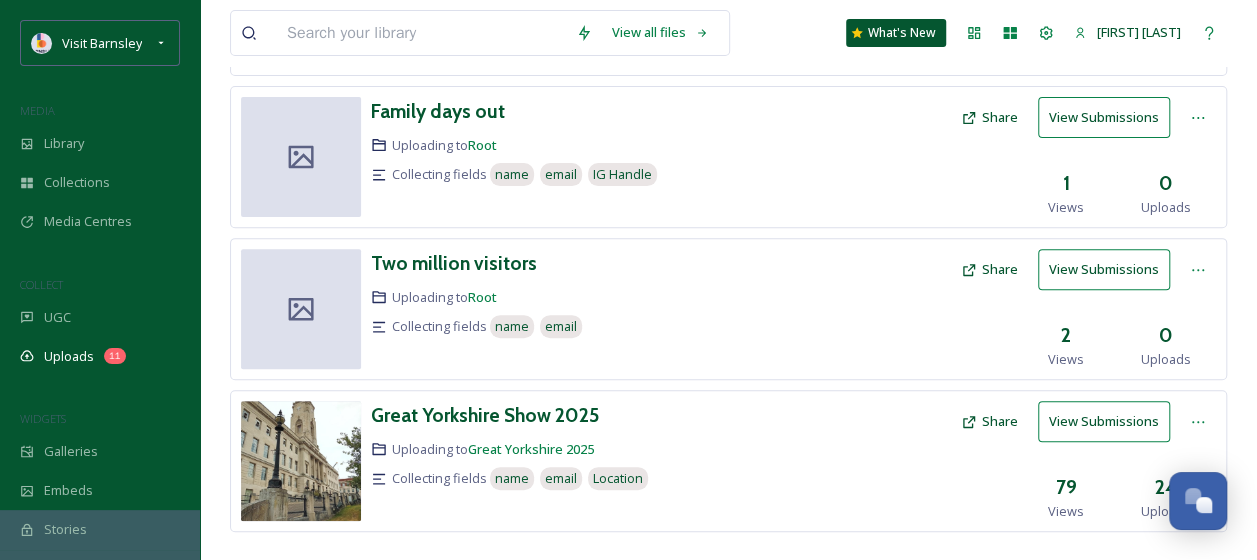 scroll, scrollTop: 280, scrollLeft: 0, axis: vertical 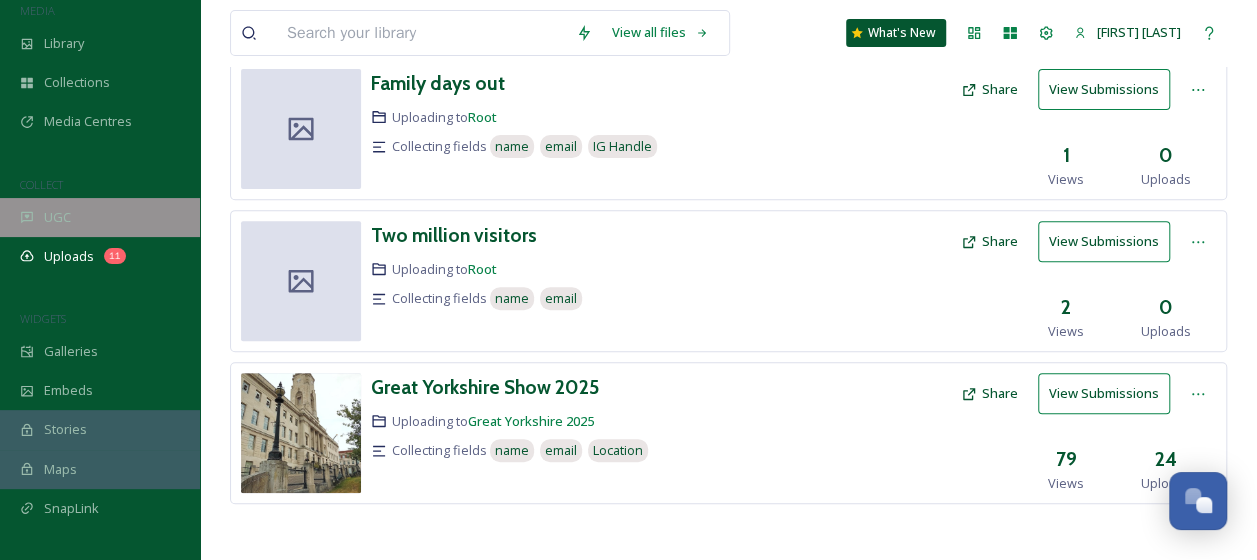 click on "UGC" at bounding box center [57, 217] 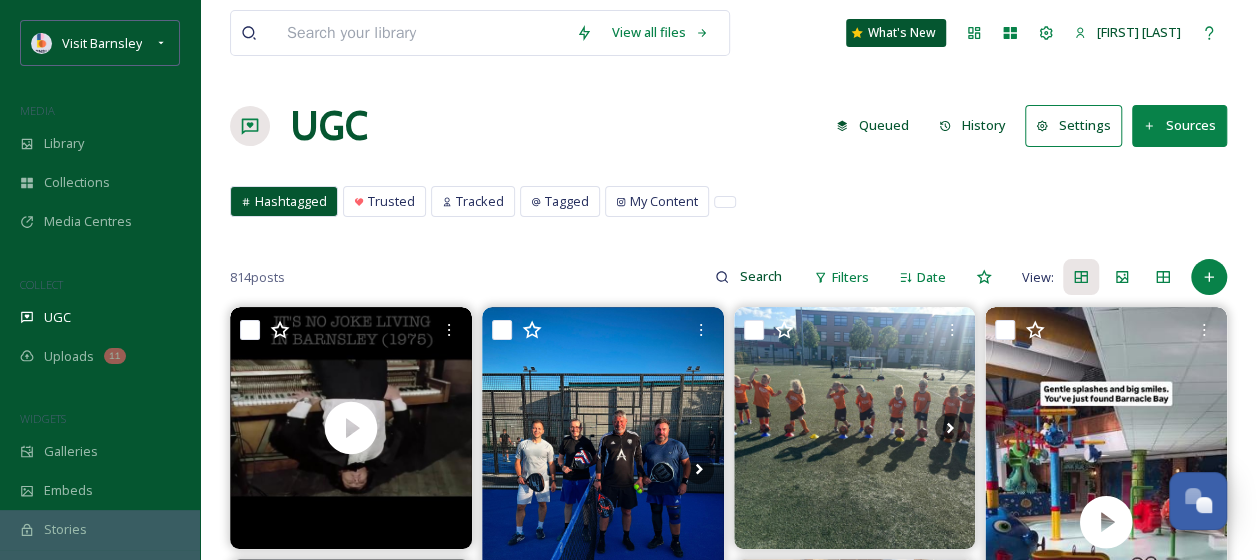 click on "Sources" at bounding box center [1179, 125] 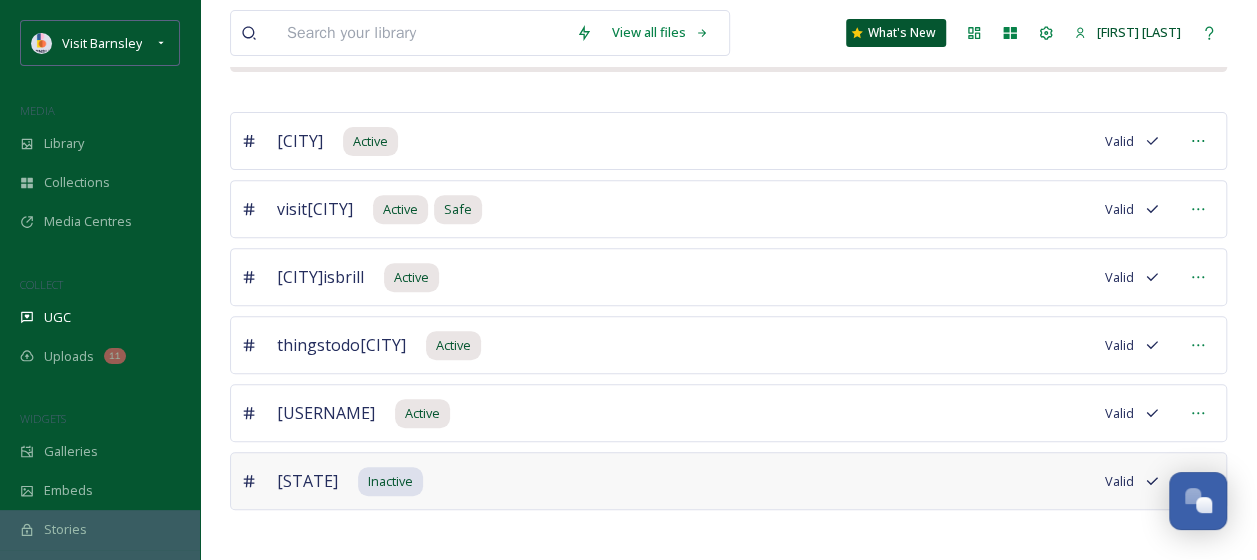 scroll, scrollTop: 304, scrollLeft: 0, axis: vertical 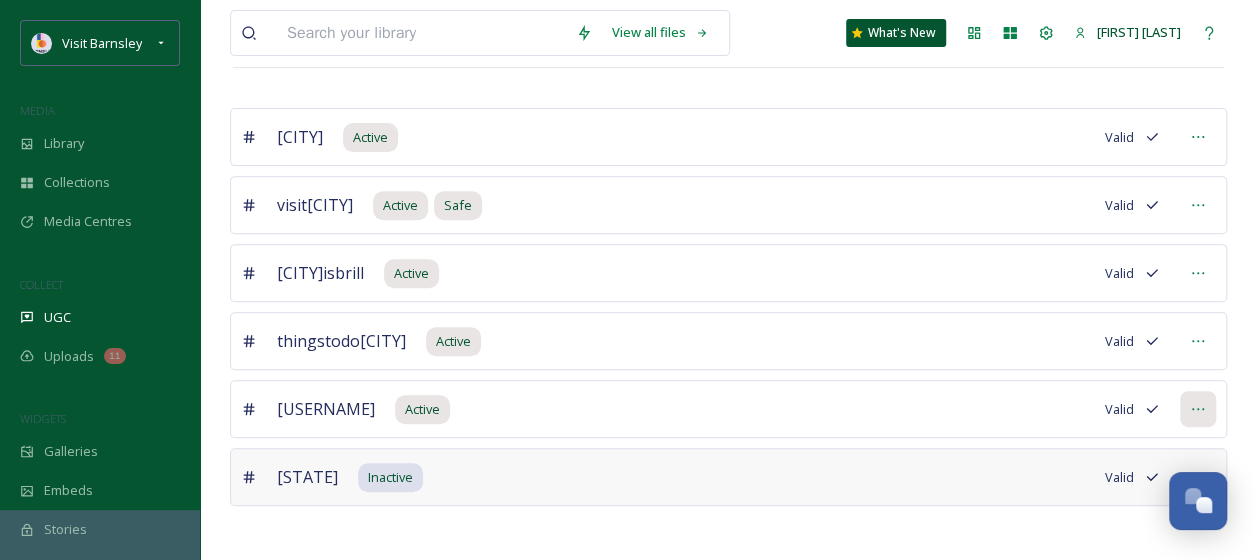 click 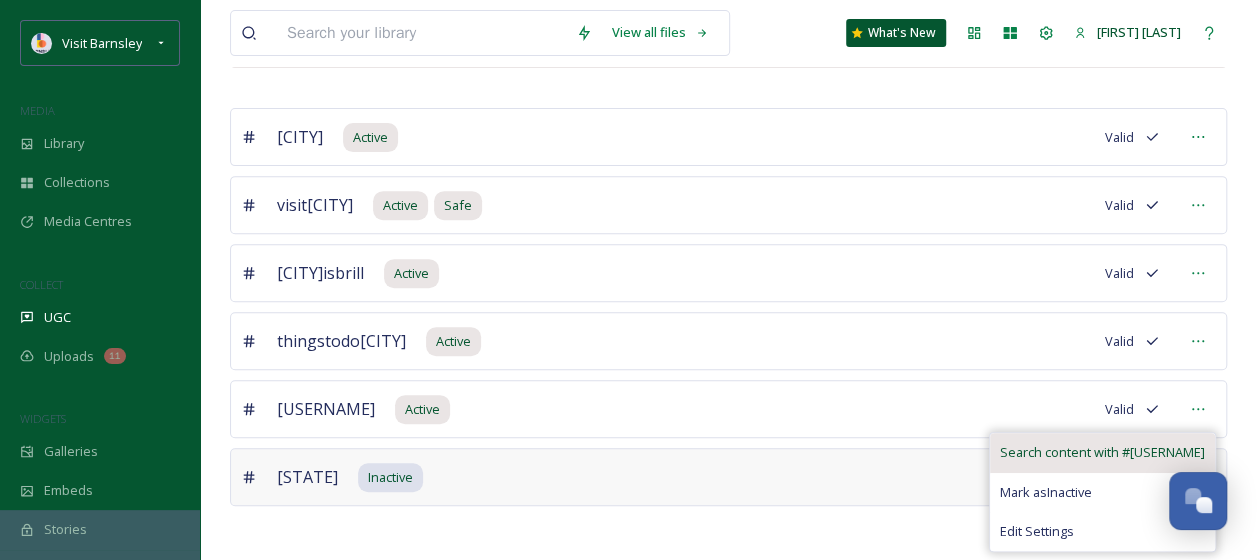 click on "Search content with # OneInTwoMillion" at bounding box center (1102, 452) 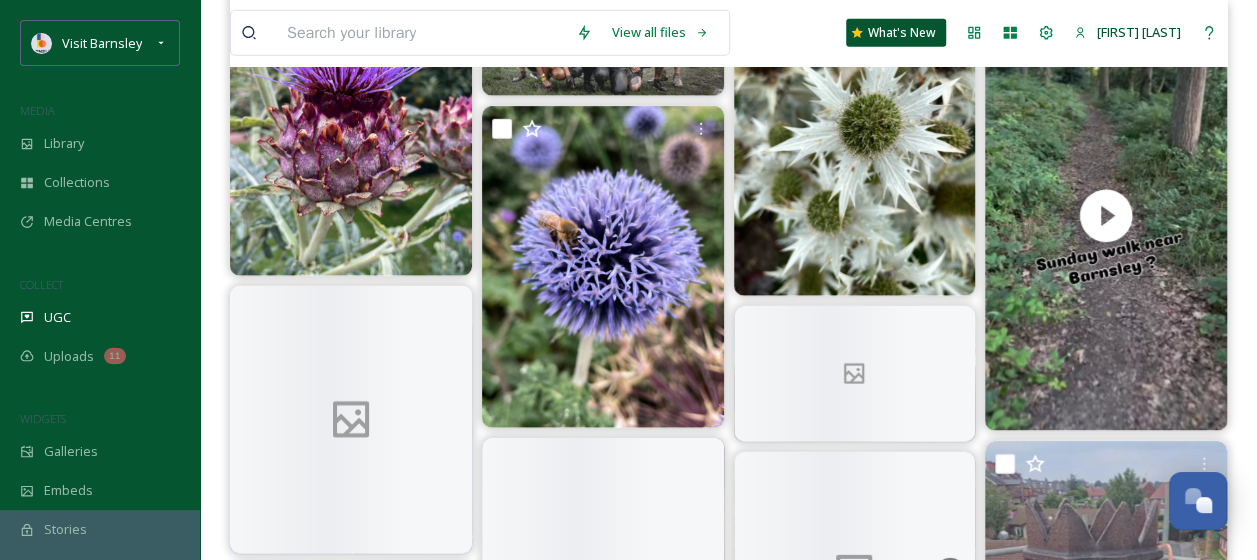scroll, scrollTop: 3000, scrollLeft: 0, axis: vertical 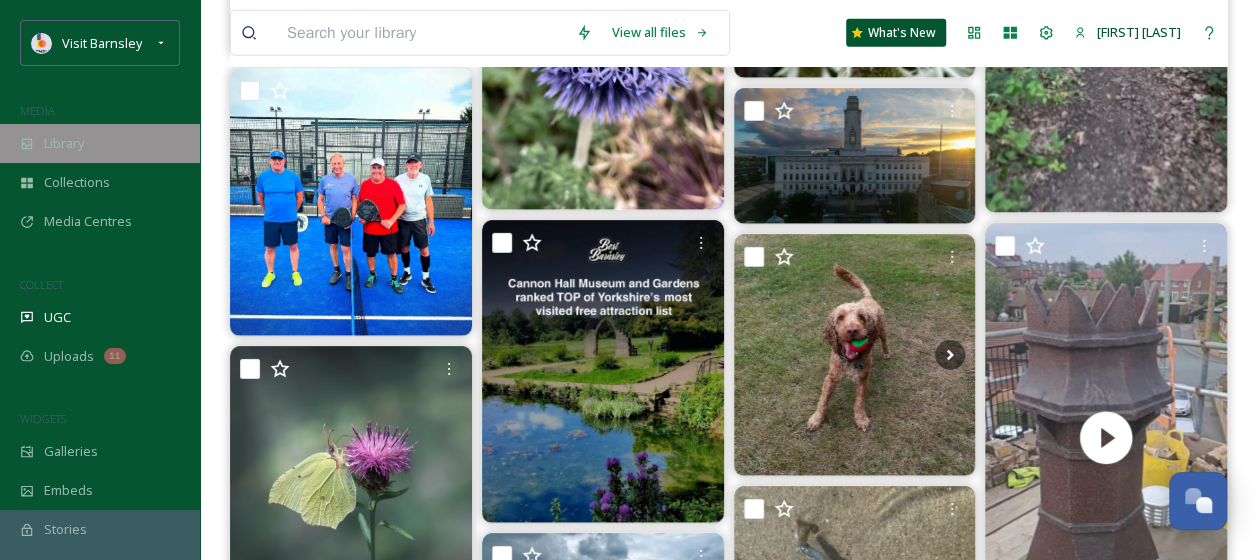 click on "Library" at bounding box center [100, 143] 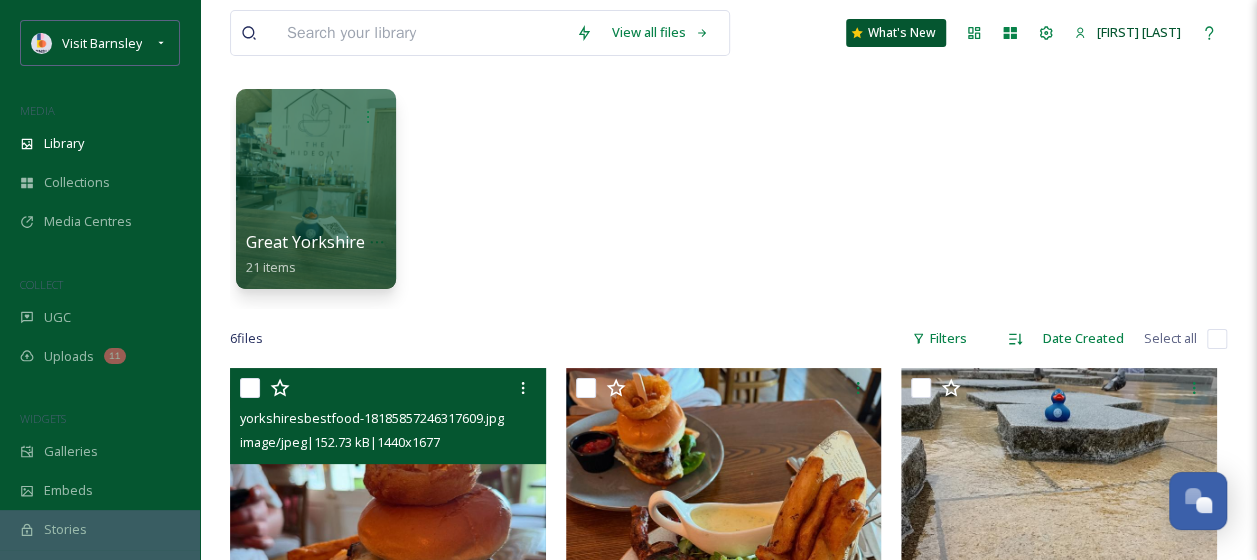 scroll, scrollTop: 0, scrollLeft: 0, axis: both 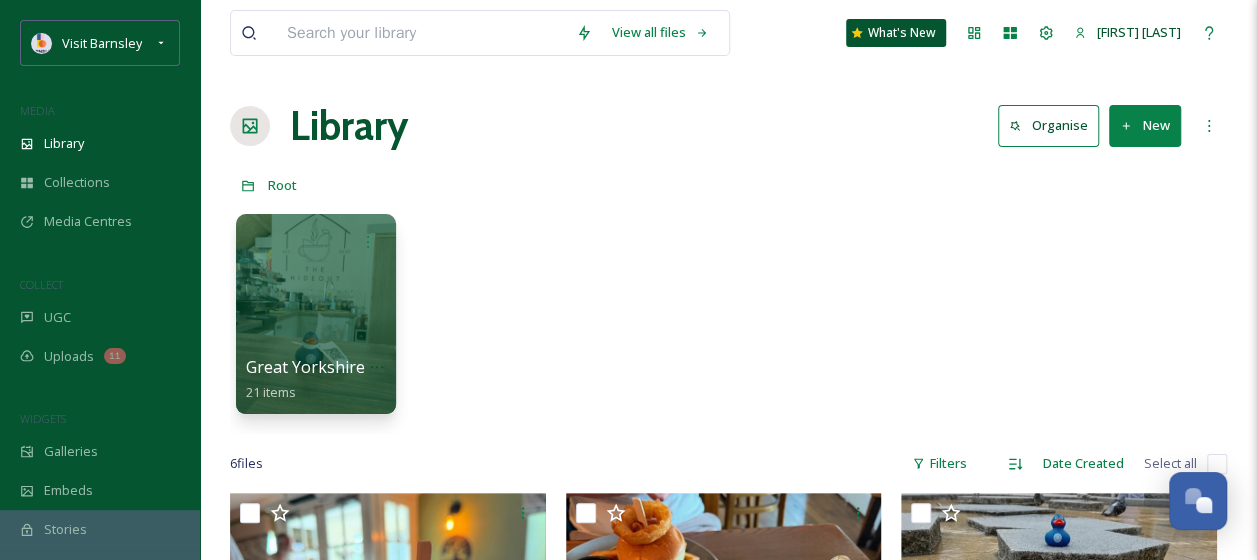 click on "Library Organise New" at bounding box center [728, 126] 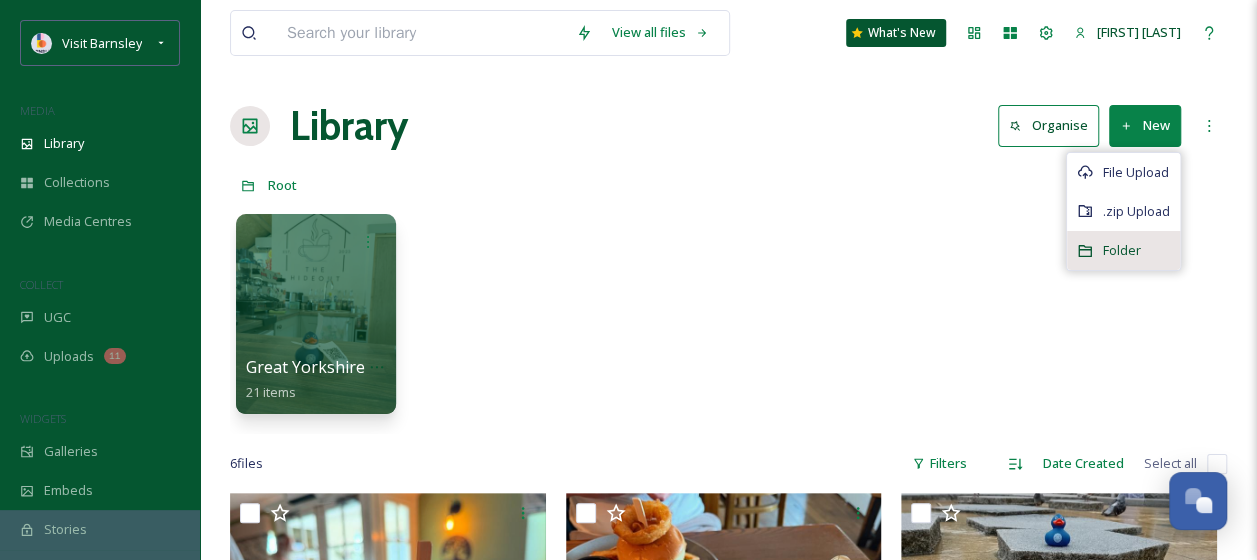 click on "Folder" at bounding box center (1122, 250) 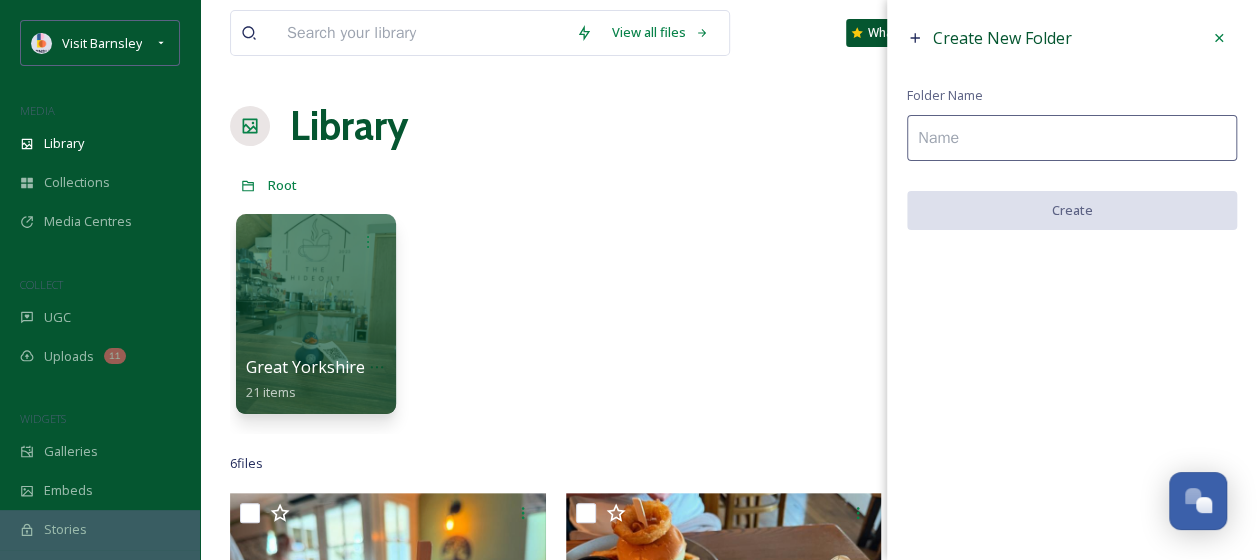 click at bounding box center [1072, 138] 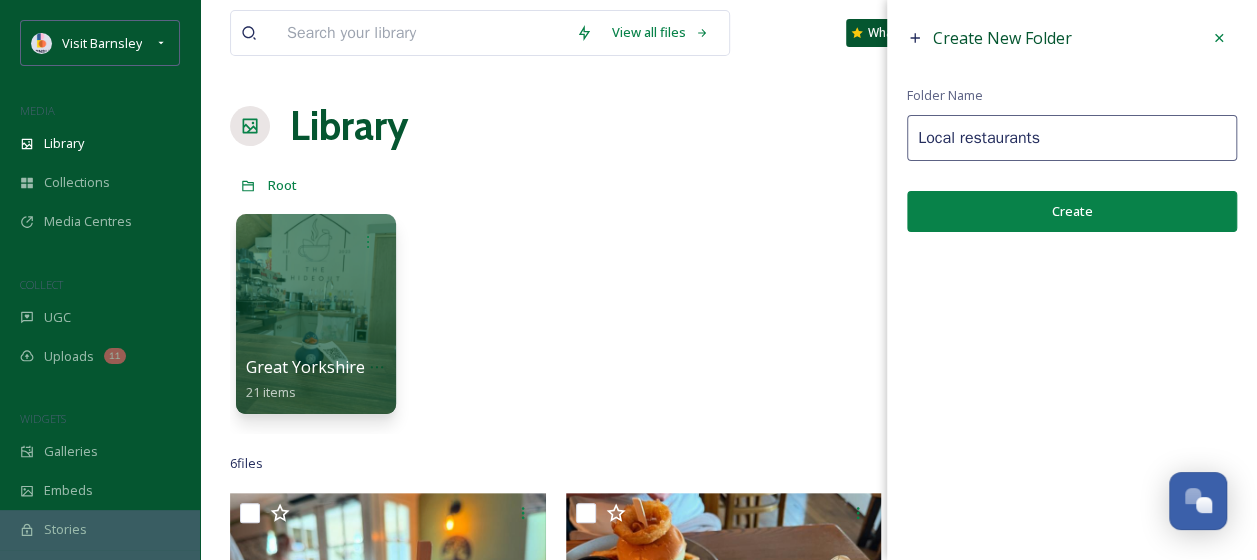 type on "Local restaurants" 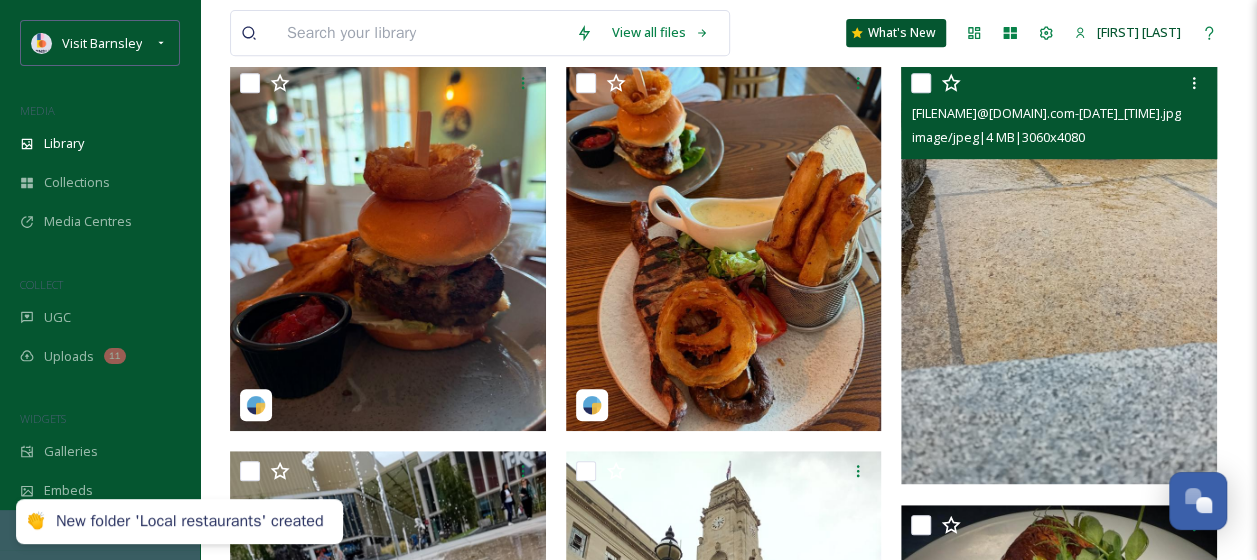 scroll, scrollTop: 400, scrollLeft: 0, axis: vertical 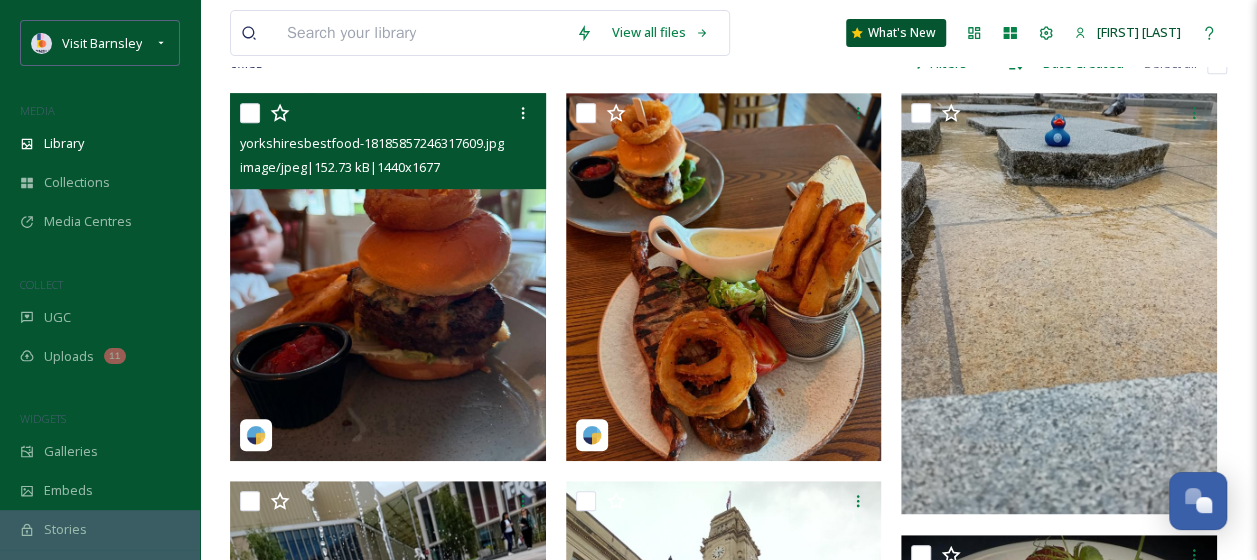 click at bounding box center (250, 113) 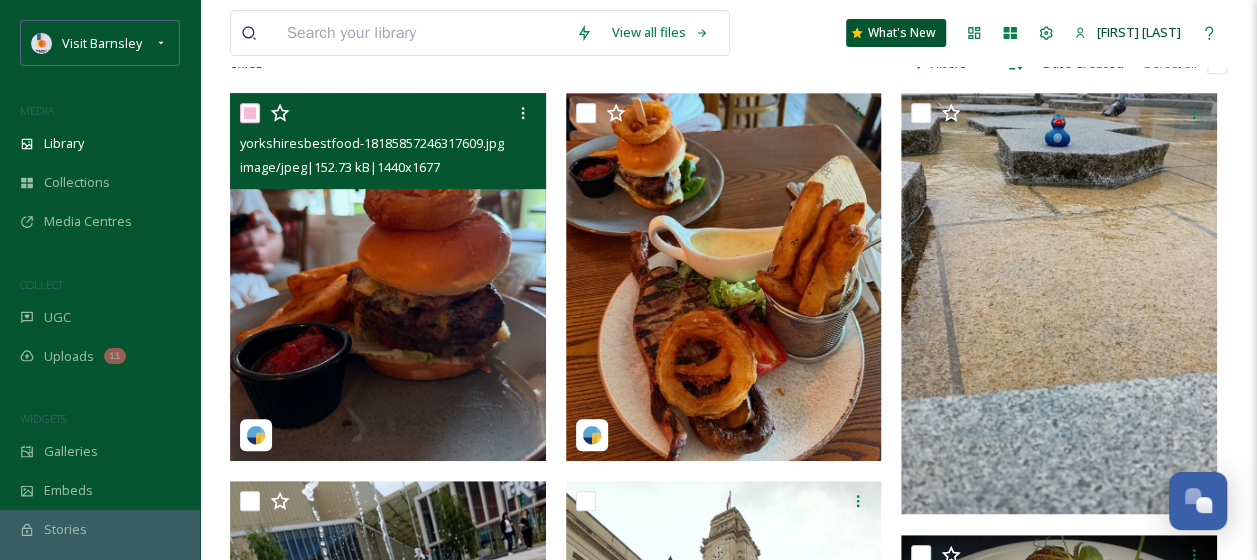 checkbox on "true" 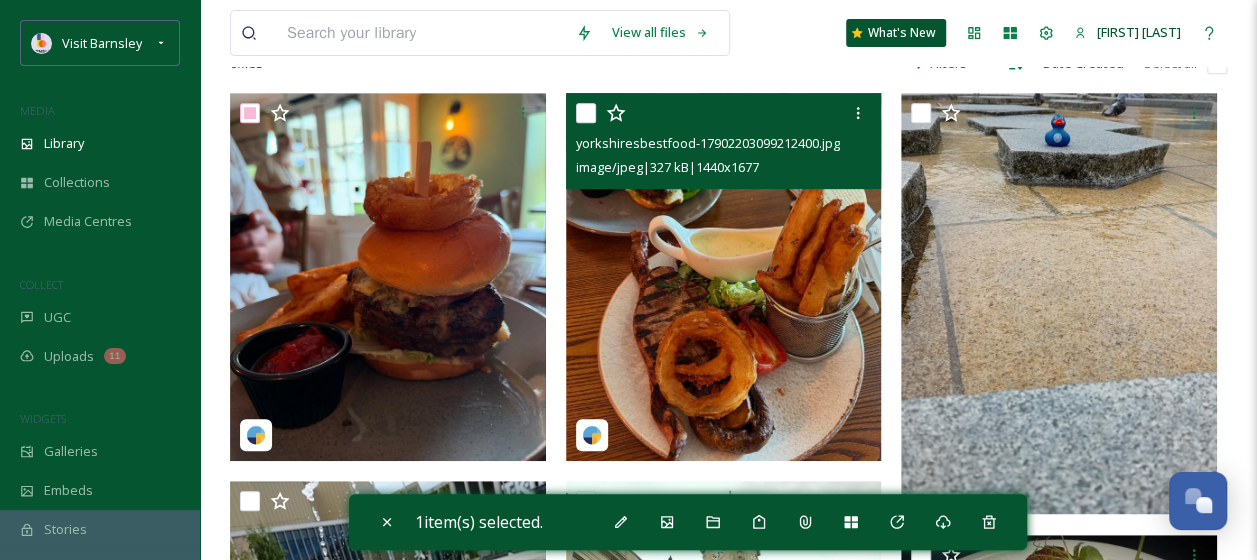 click at bounding box center (586, 113) 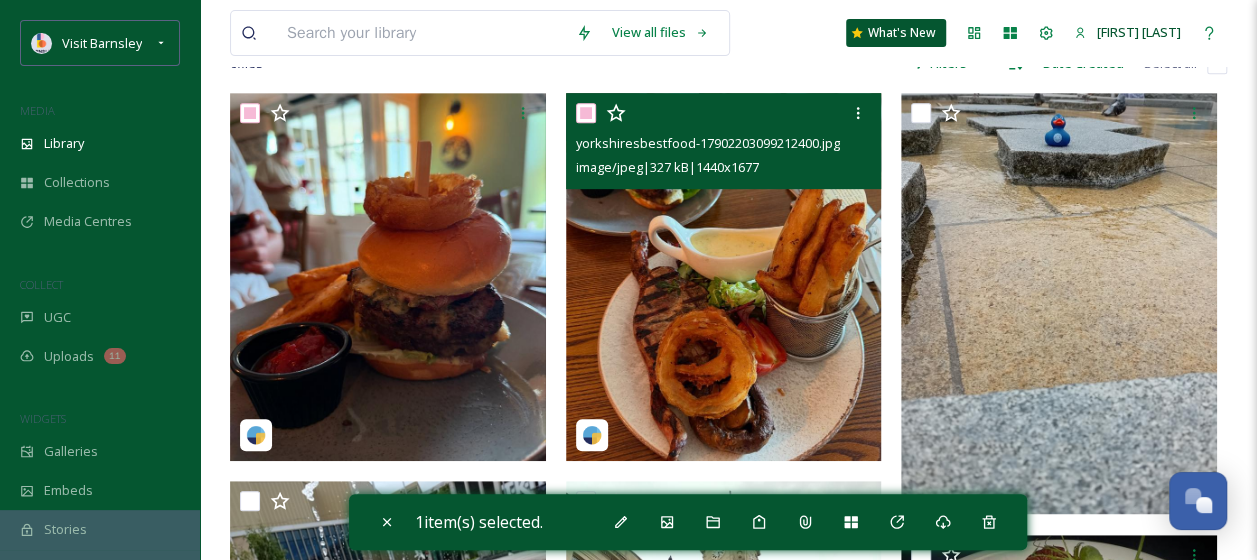 checkbox on "true" 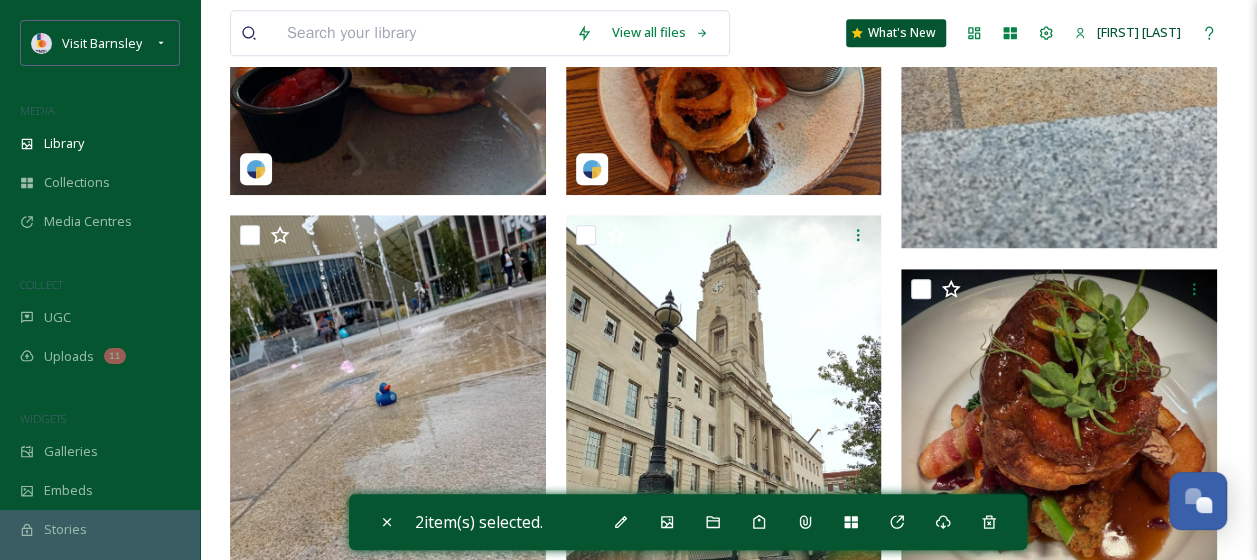 scroll, scrollTop: 800, scrollLeft: 0, axis: vertical 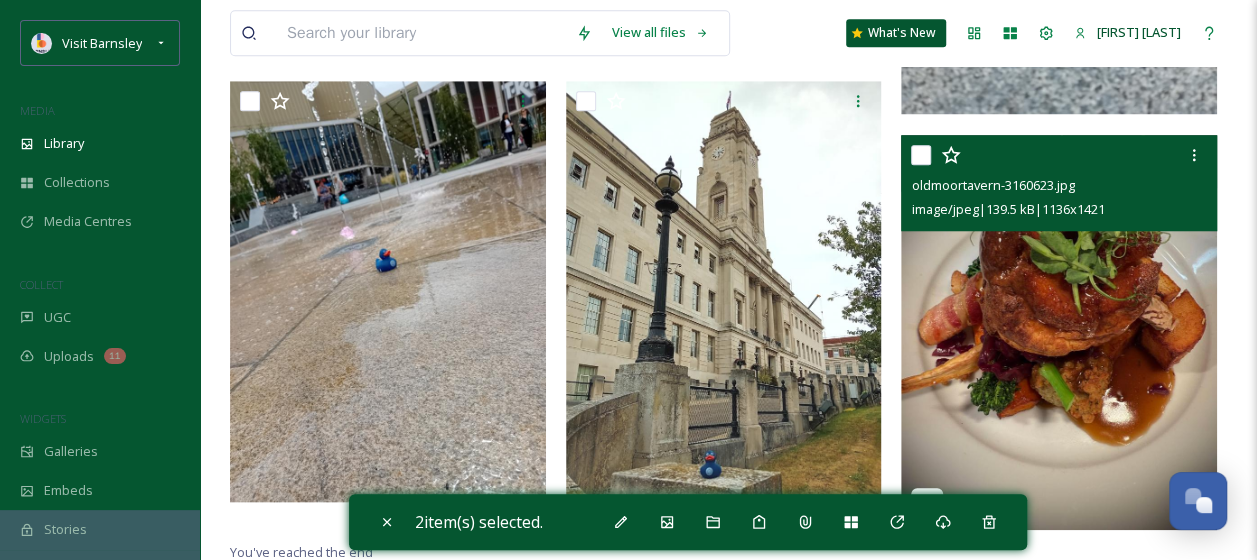 click at bounding box center [921, 155] 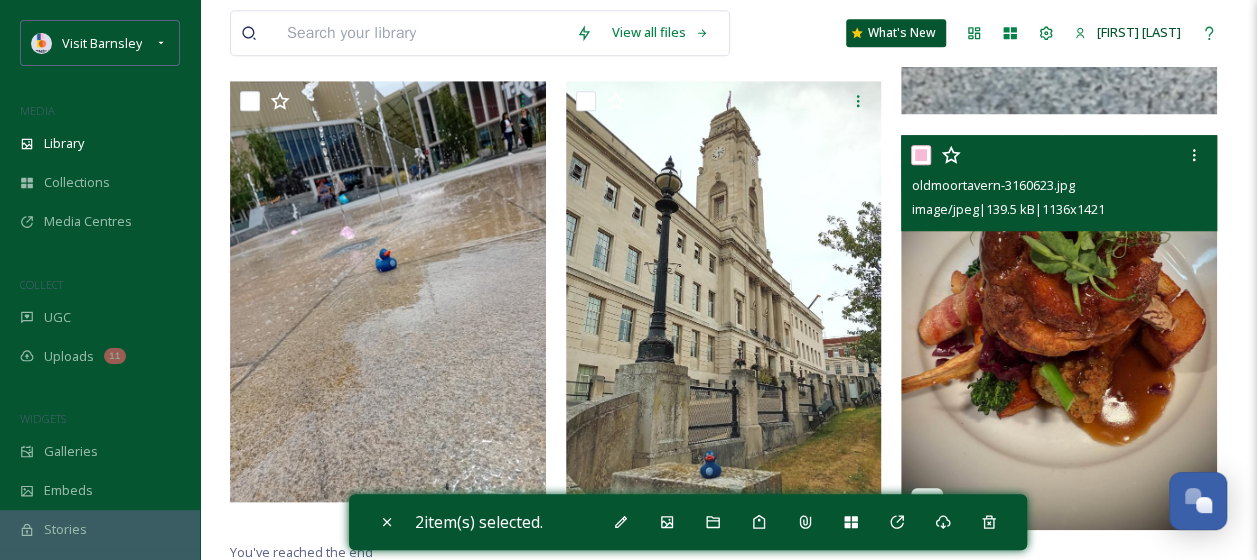 checkbox on "true" 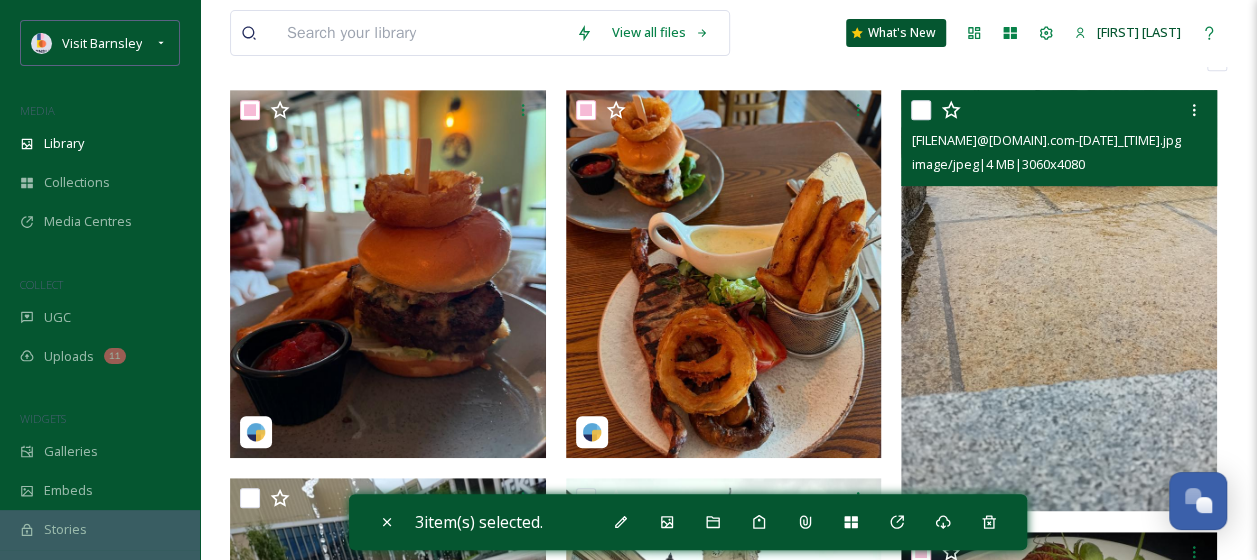 scroll, scrollTop: 103, scrollLeft: 0, axis: vertical 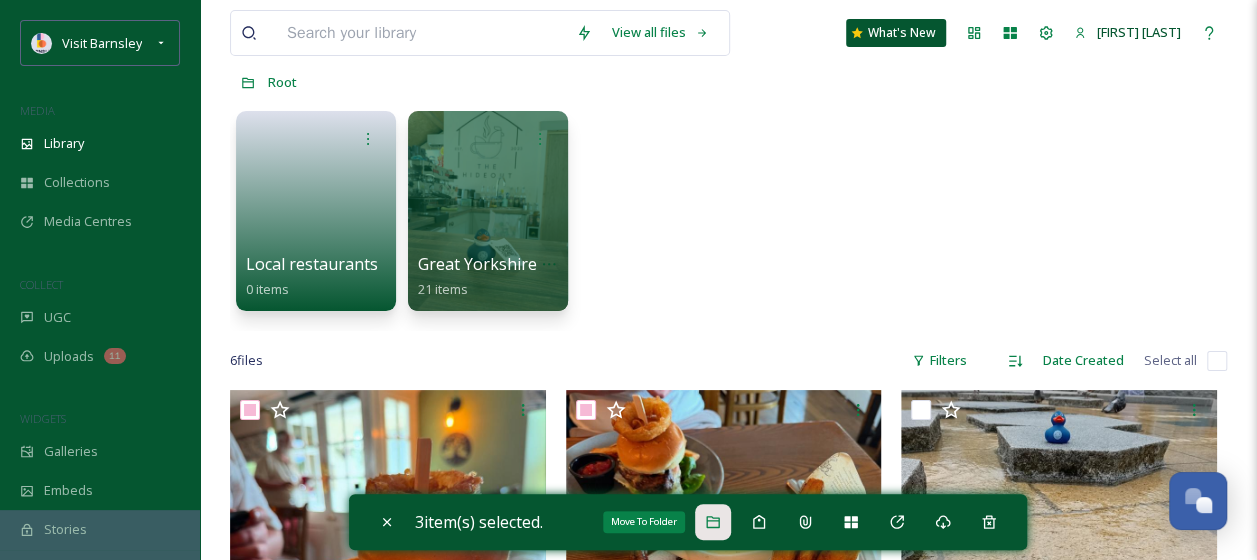 click 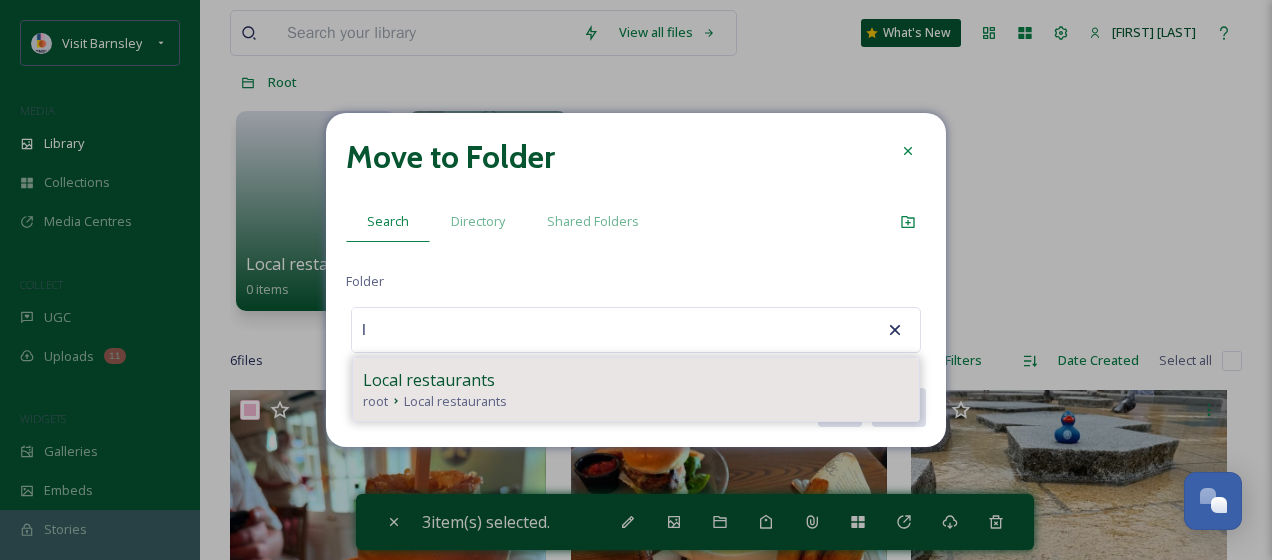click on "Local restaurants" at bounding box center (636, 380) 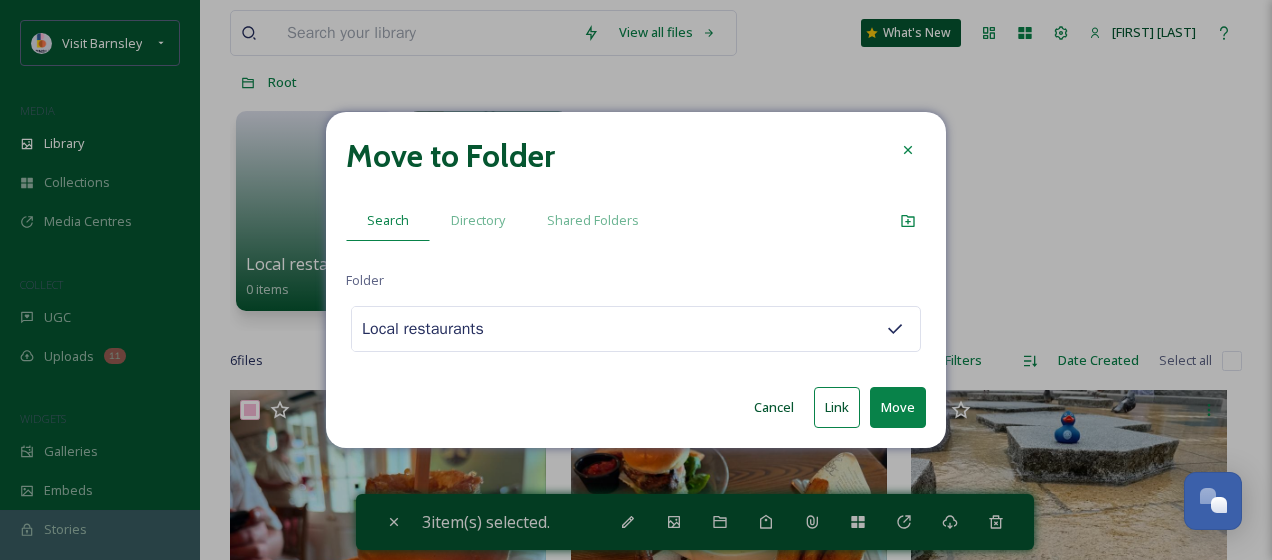 click on "Move" at bounding box center (898, 407) 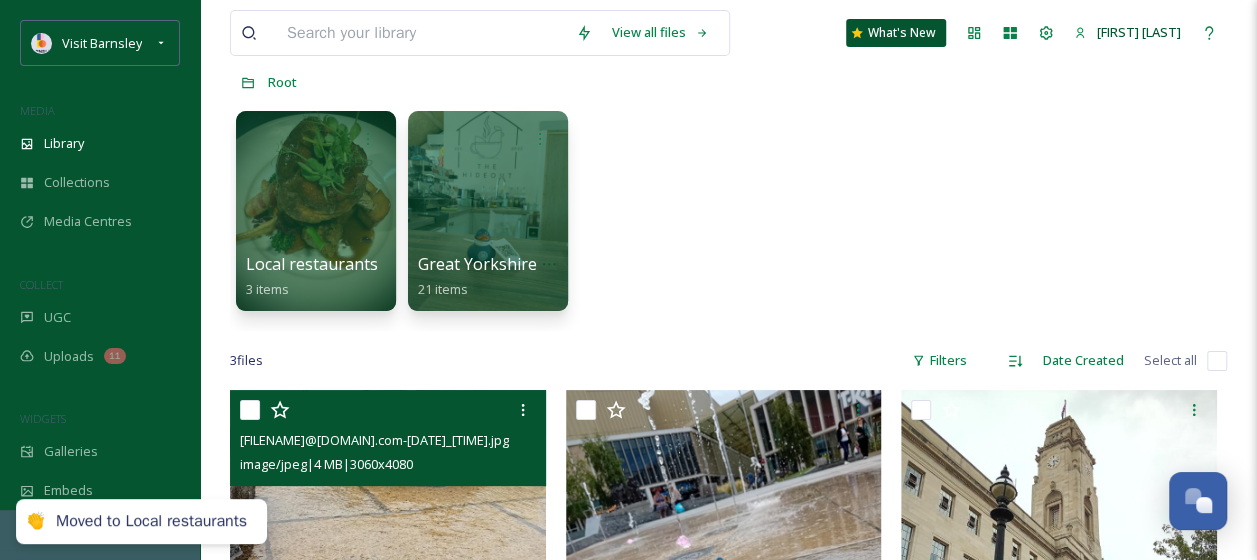 click at bounding box center (250, 410) 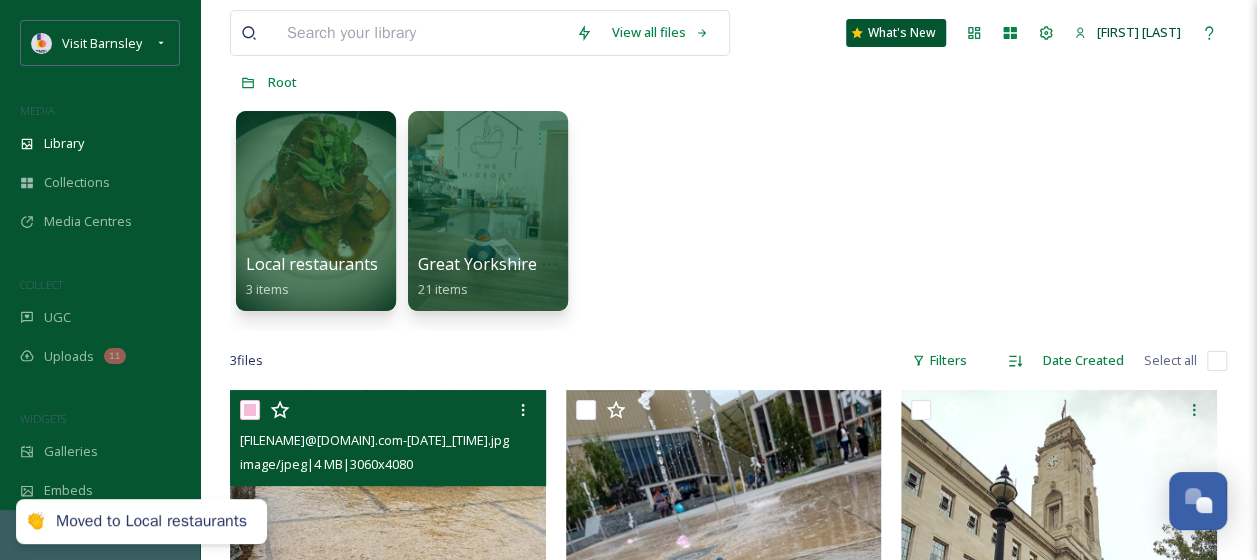 checkbox on "true" 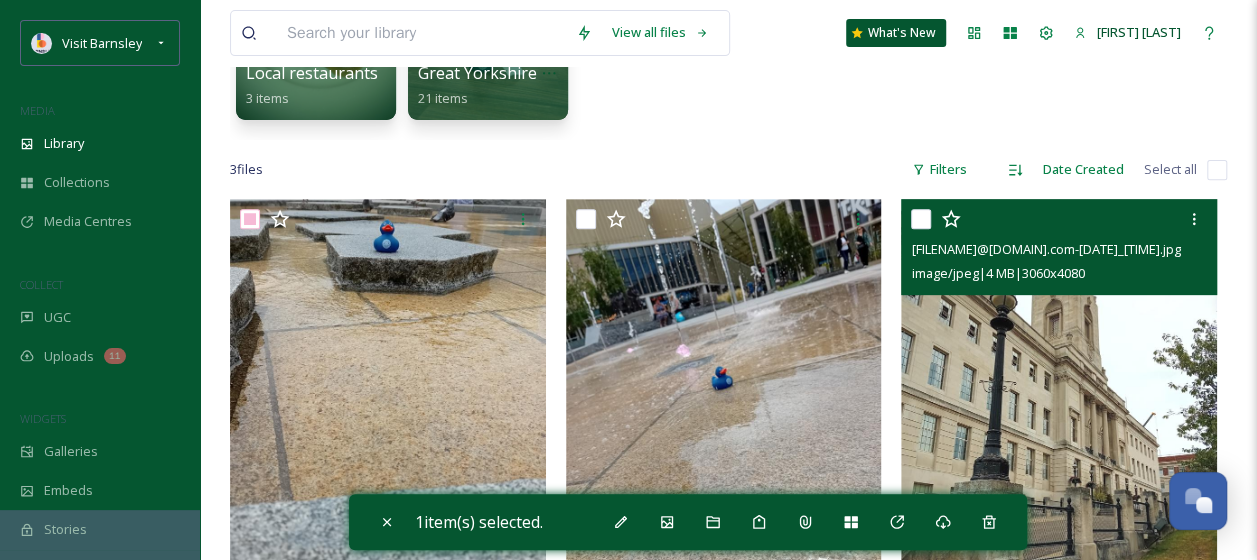 scroll, scrollTop: 292, scrollLeft: 0, axis: vertical 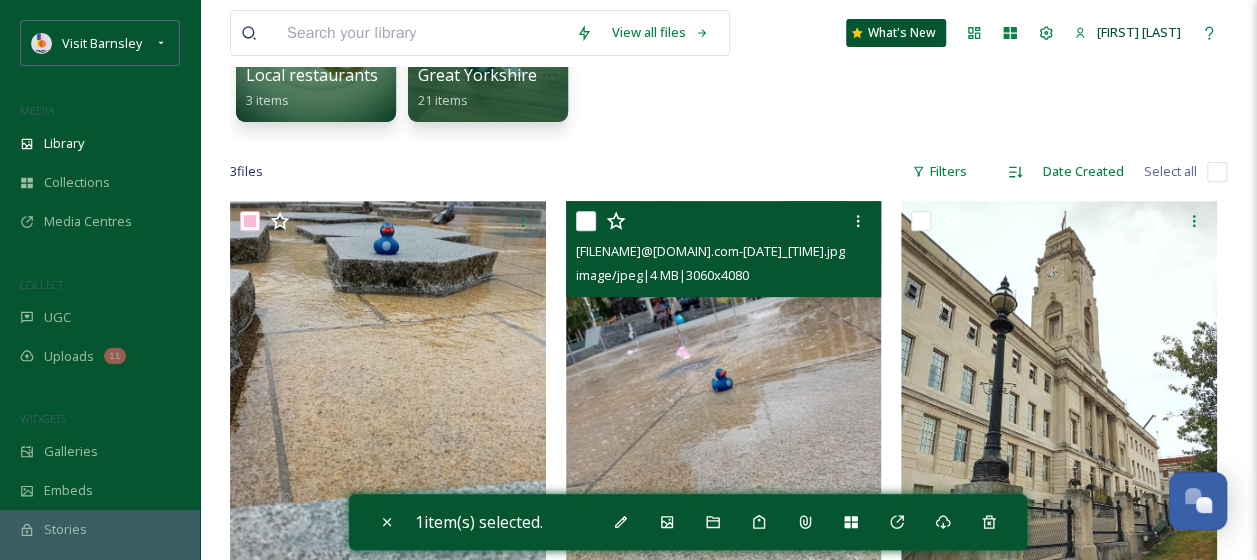 click at bounding box center [586, 221] 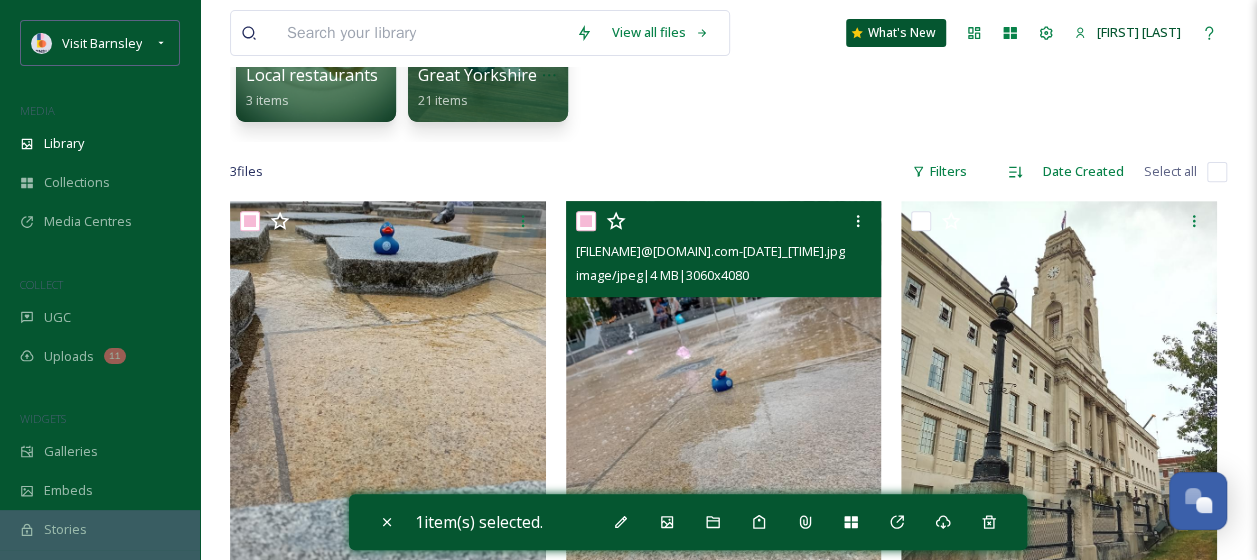 checkbox on "true" 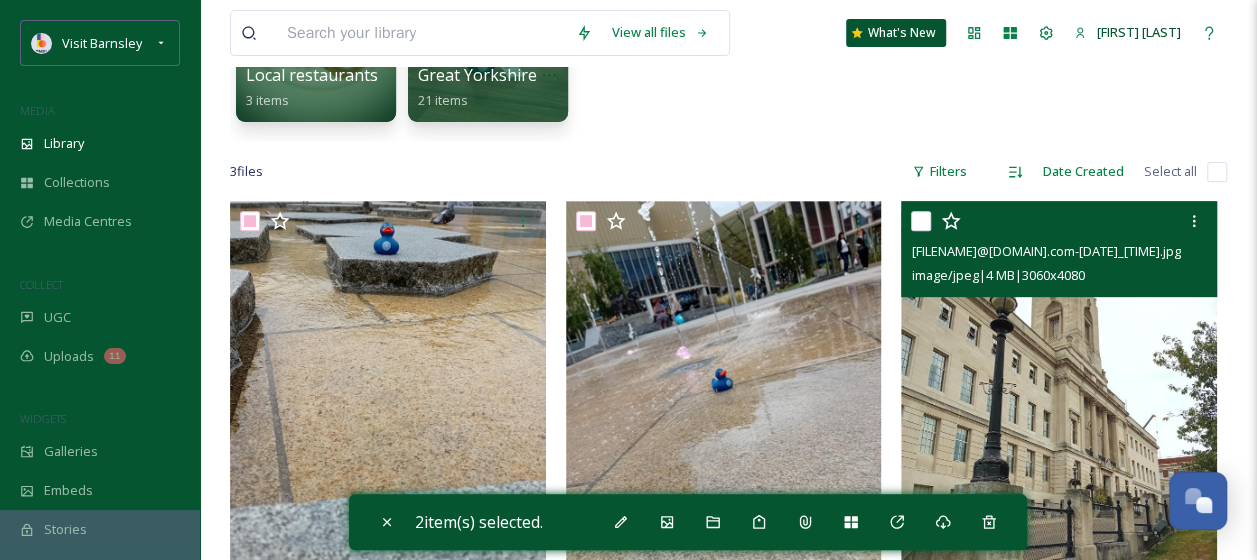 click at bounding box center [921, 221] 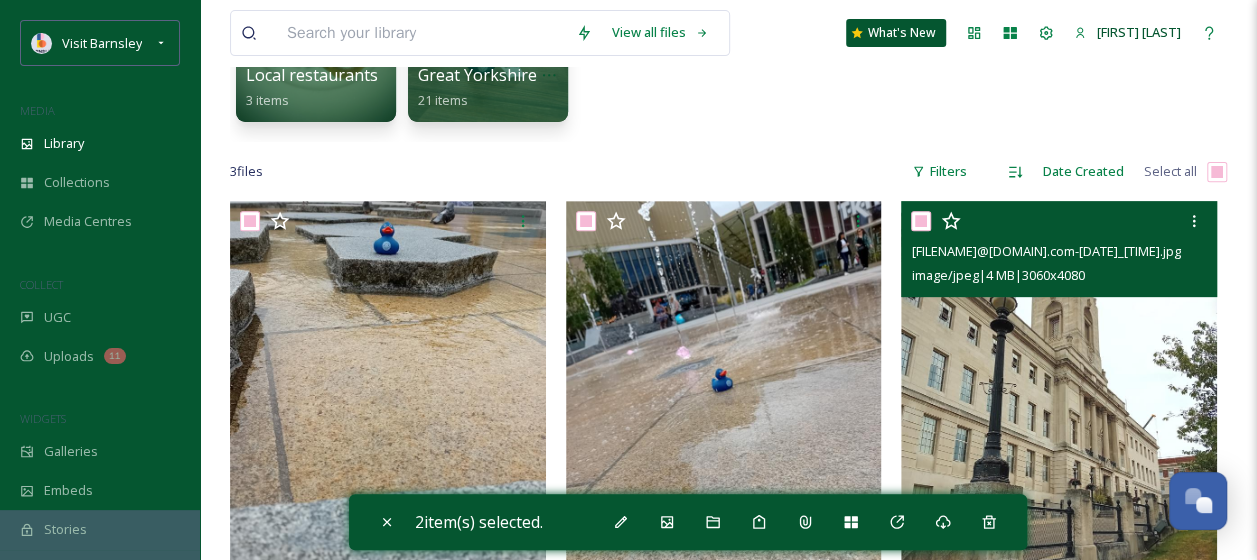 checkbox on "true" 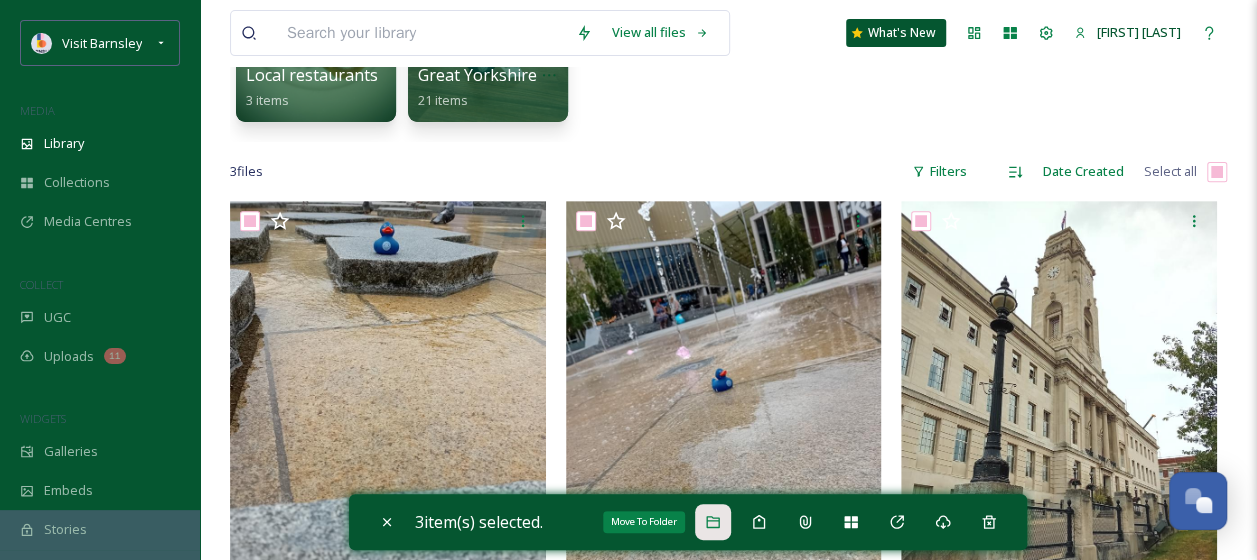 click 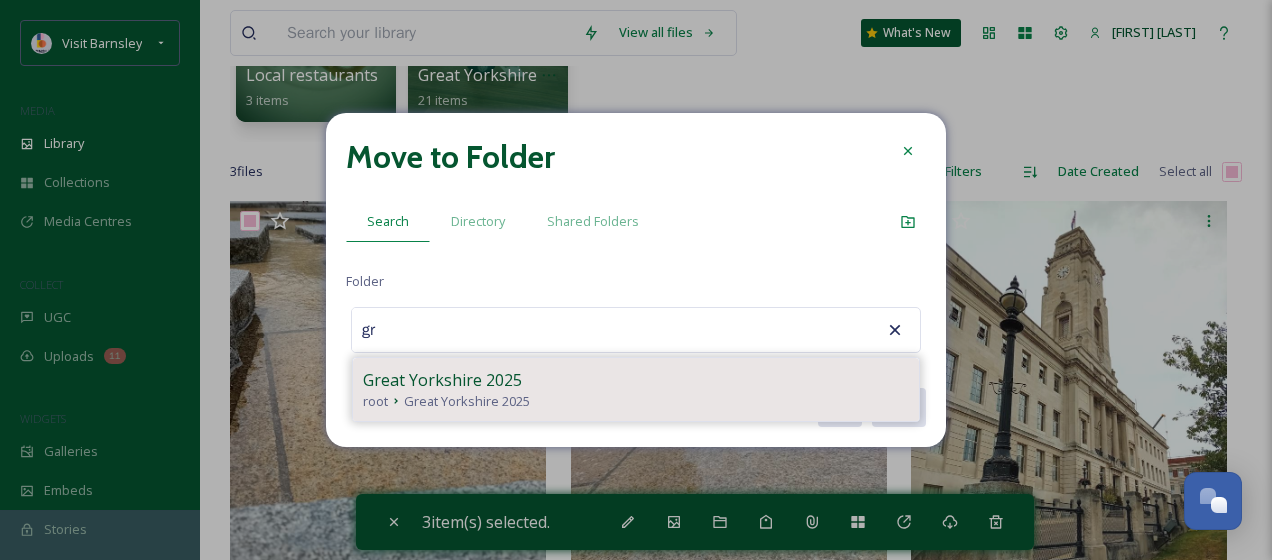 click on "Great Yorkshire 2025" at bounding box center (442, 380) 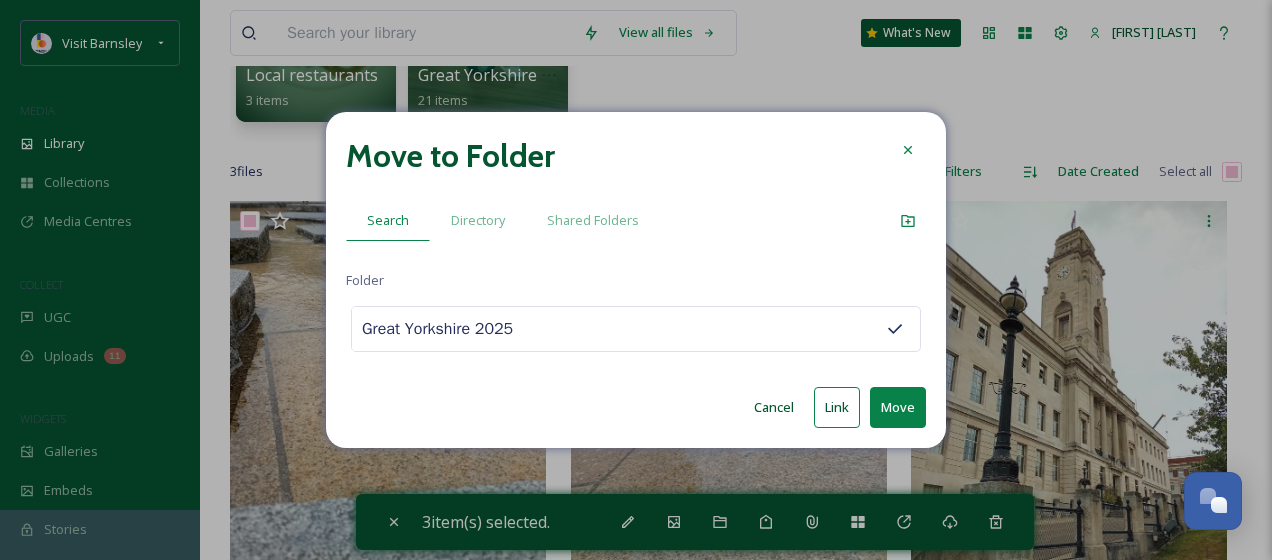 click on "Move" at bounding box center (898, 407) 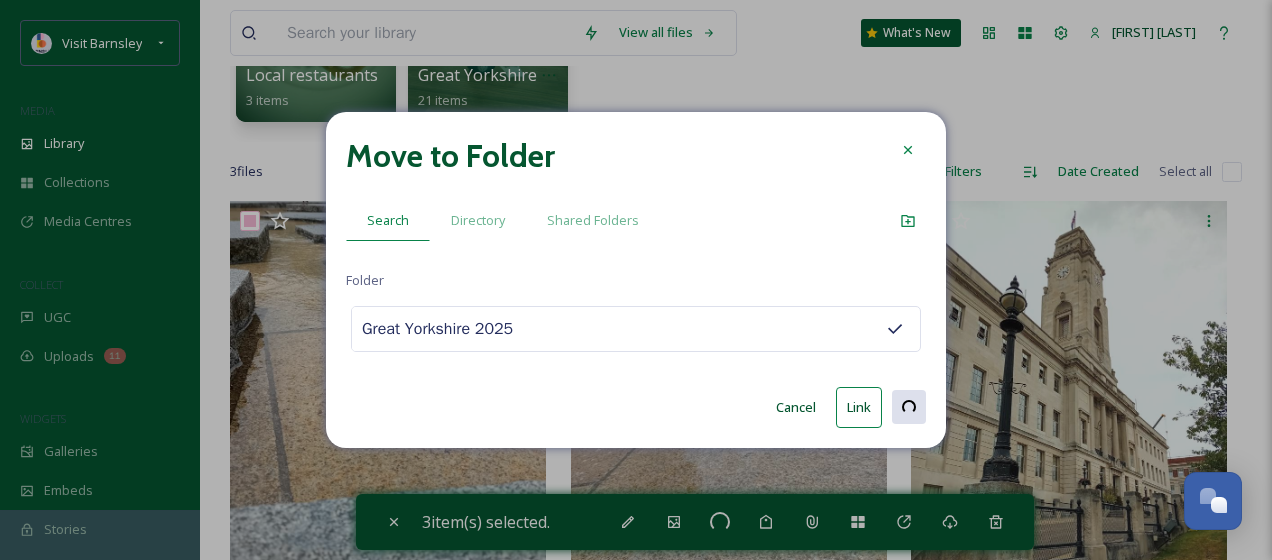 checkbox on "false" 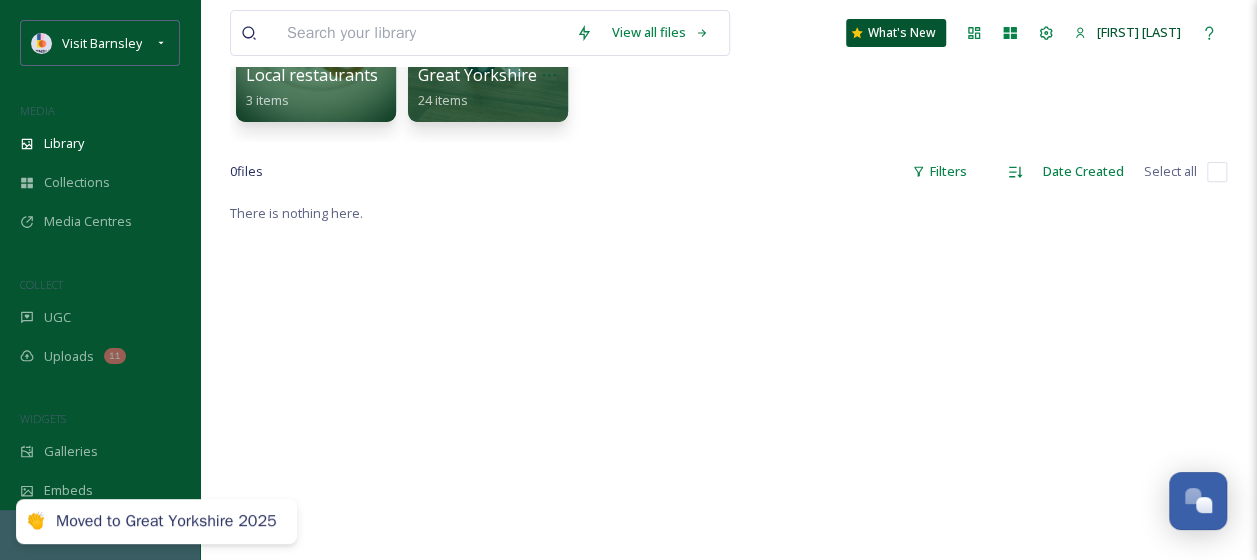 scroll, scrollTop: 0, scrollLeft: 0, axis: both 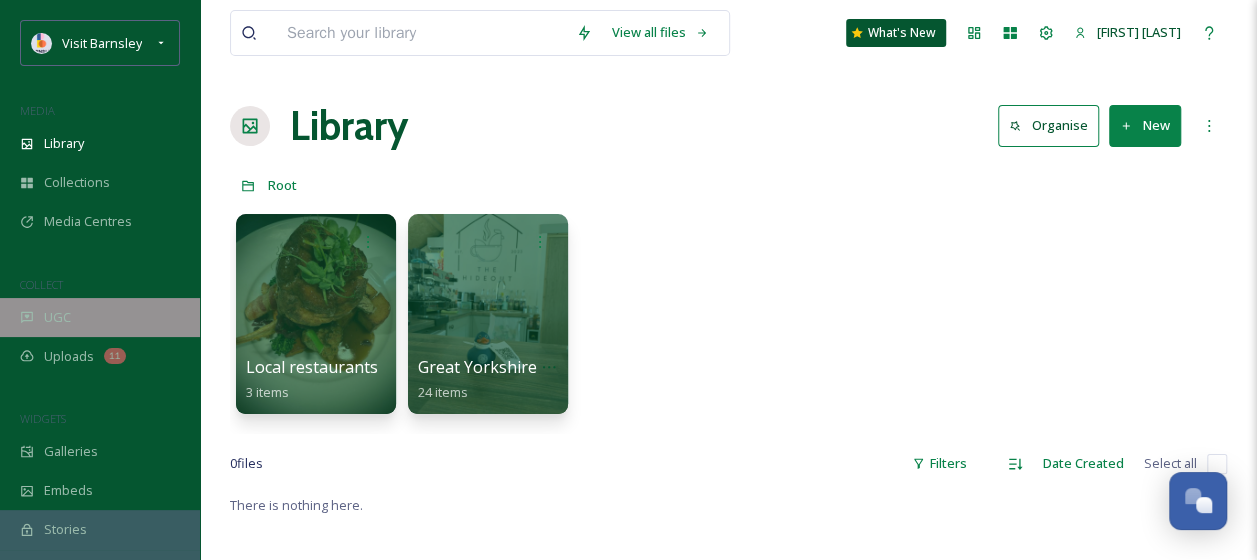 click on "UGC" at bounding box center [100, 317] 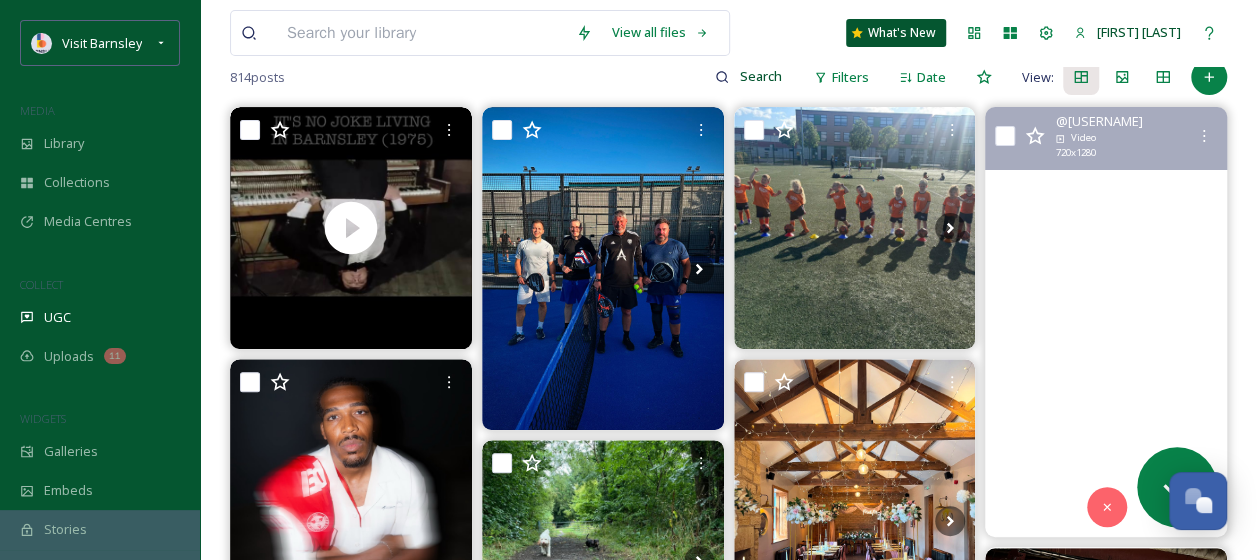 scroll, scrollTop: 400, scrollLeft: 0, axis: vertical 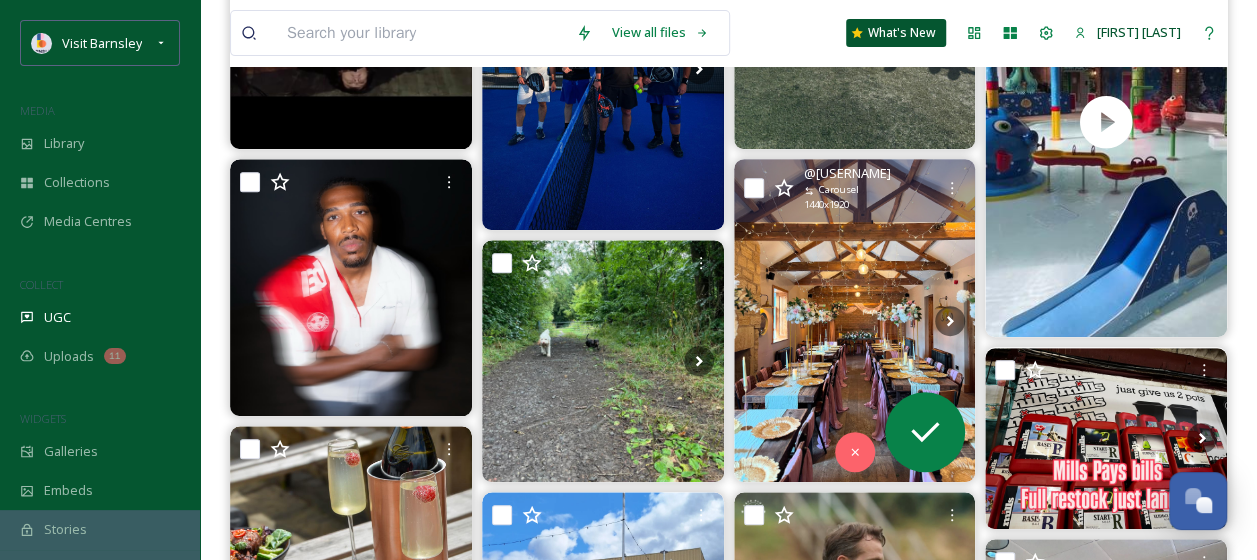 click at bounding box center (855, 320) 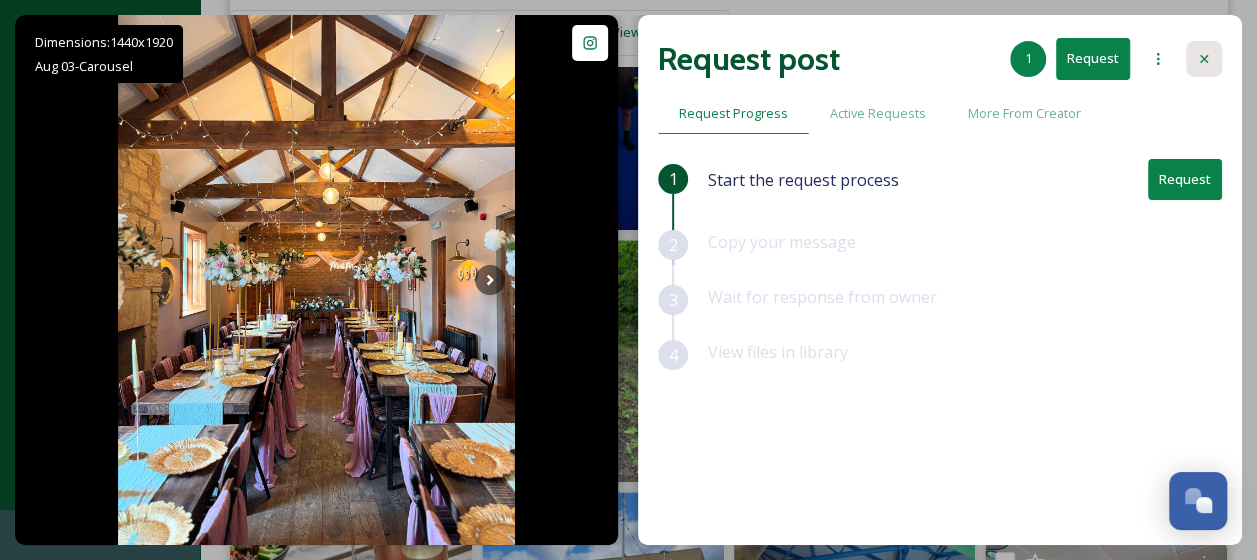 click at bounding box center (1204, 59) 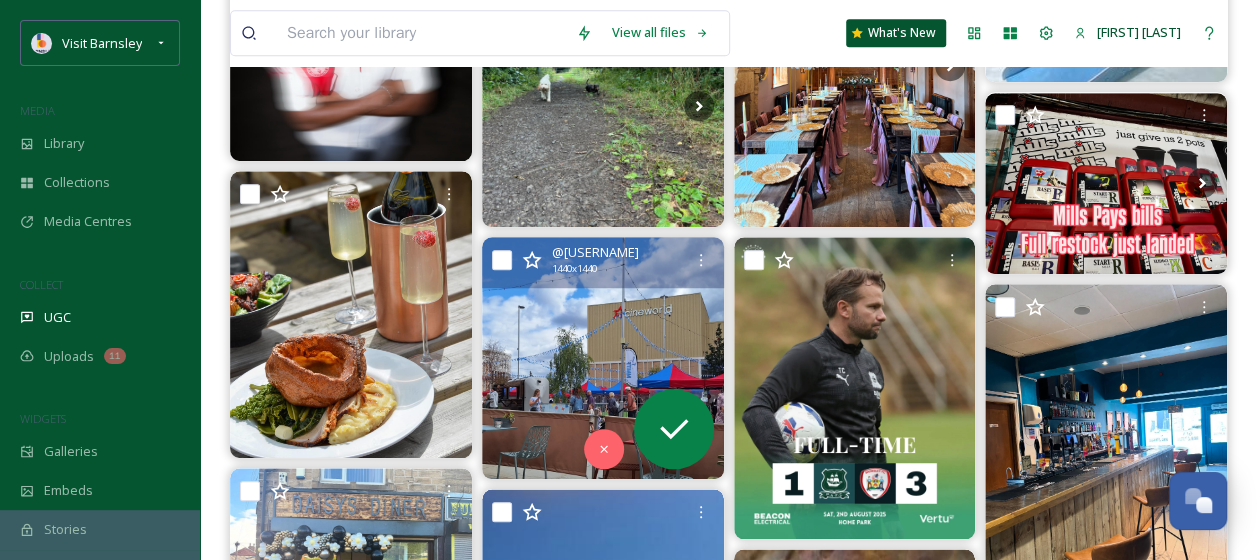 scroll, scrollTop: 700, scrollLeft: 0, axis: vertical 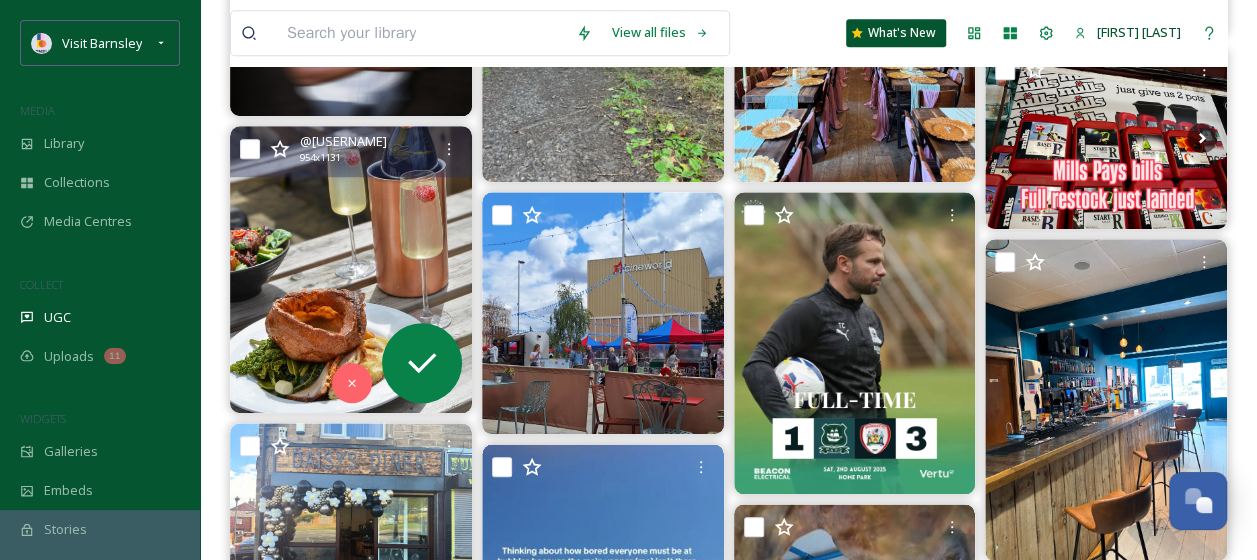 click at bounding box center [351, 269] 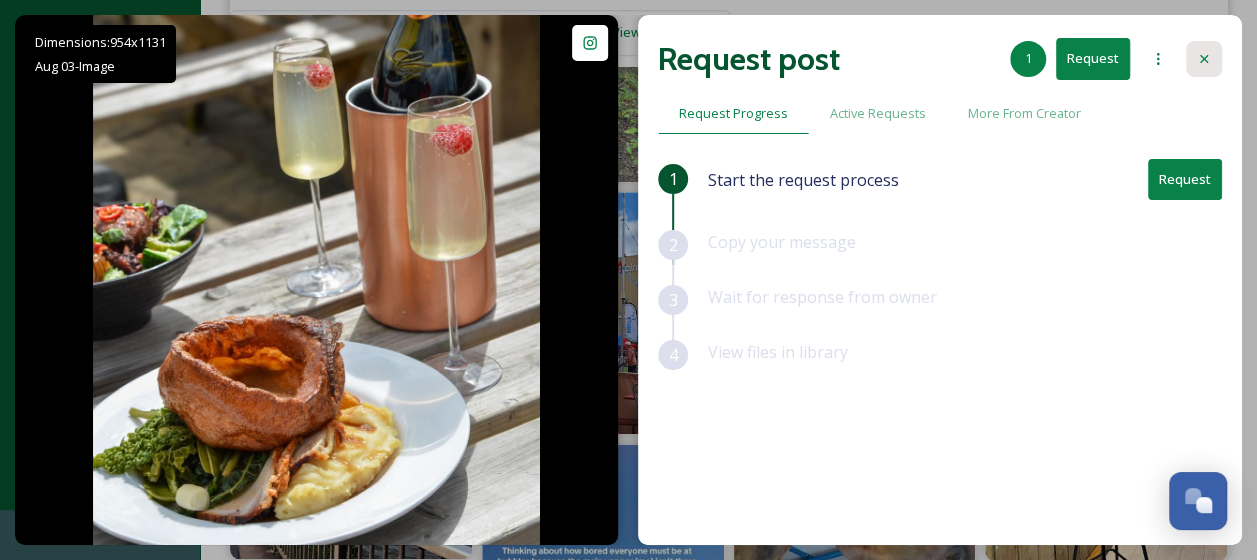 click 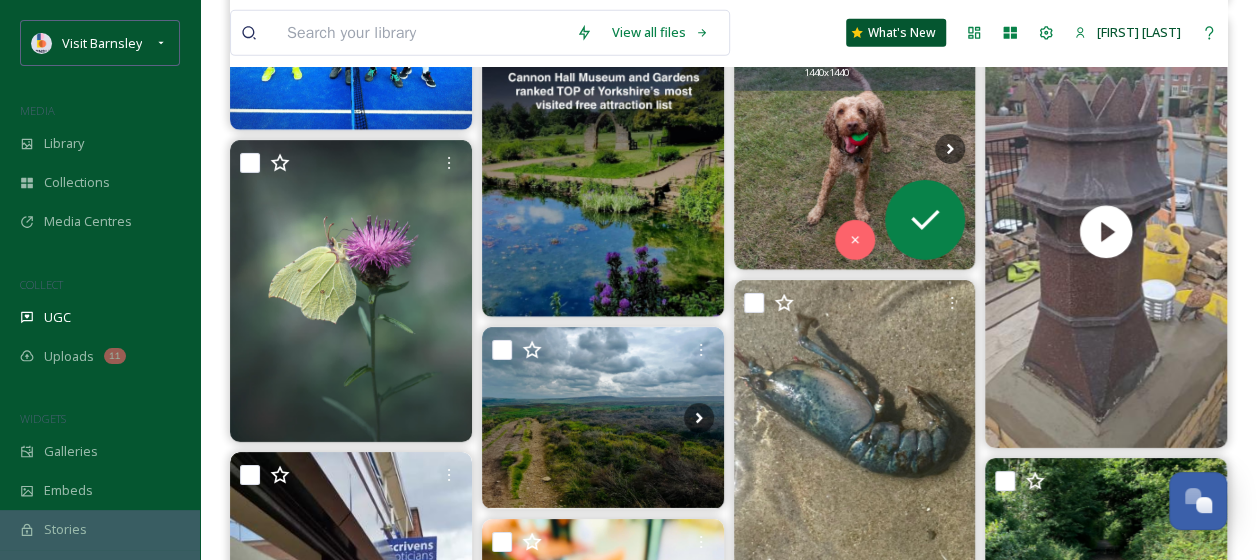 scroll, scrollTop: 3300, scrollLeft: 0, axis: vertical 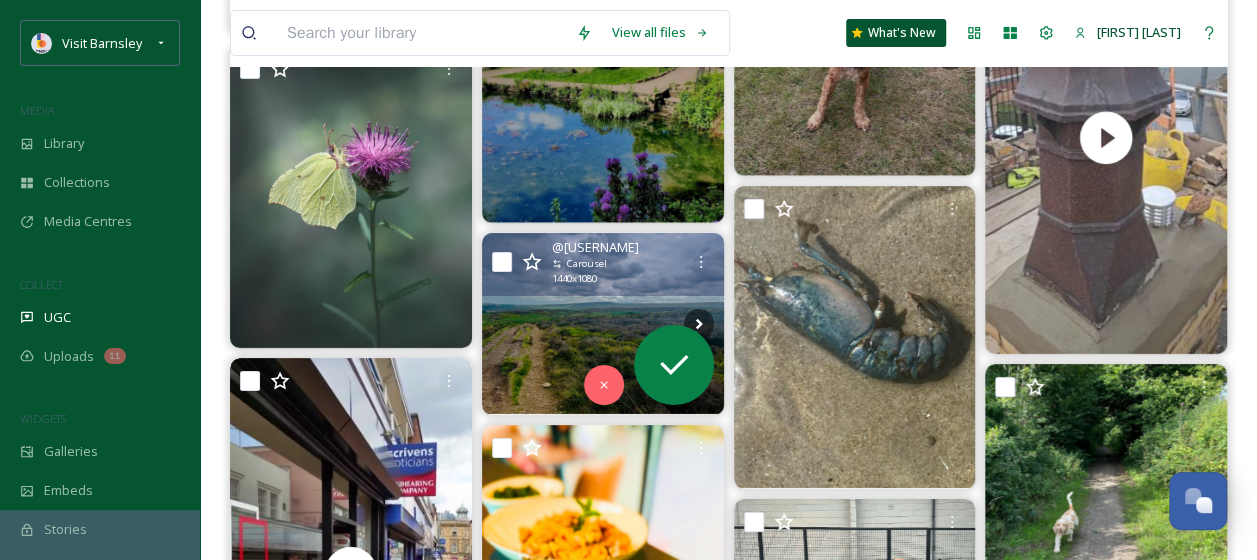 click at bounding box center (603, 323) 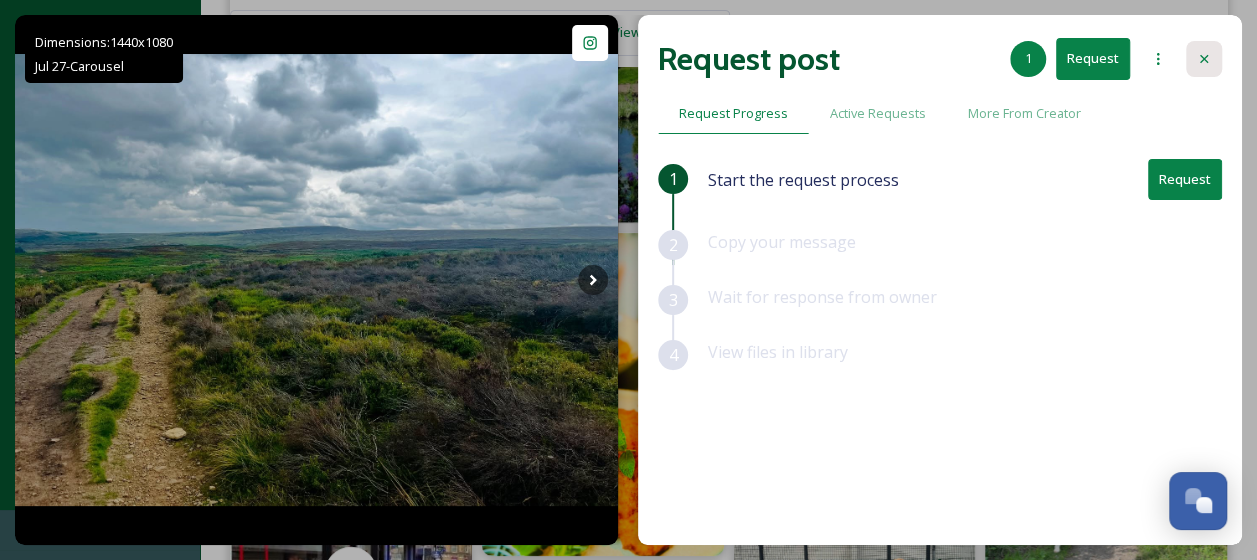 click at bounding box center [1204, 59] 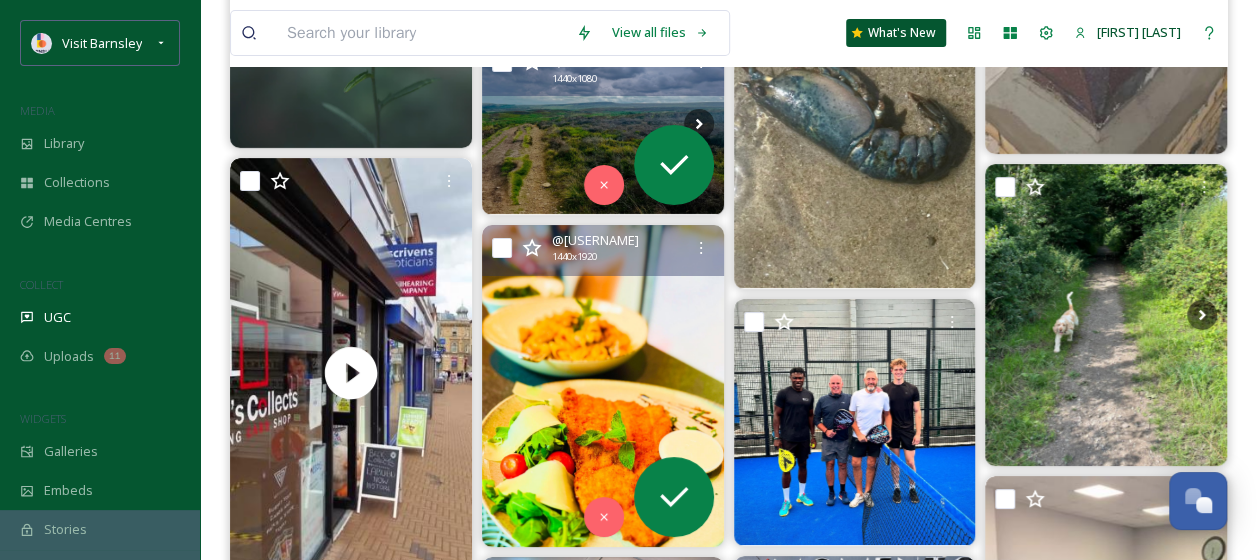 scroll, scrollTop: 3600, scrollLeft: 0, axis: vertical 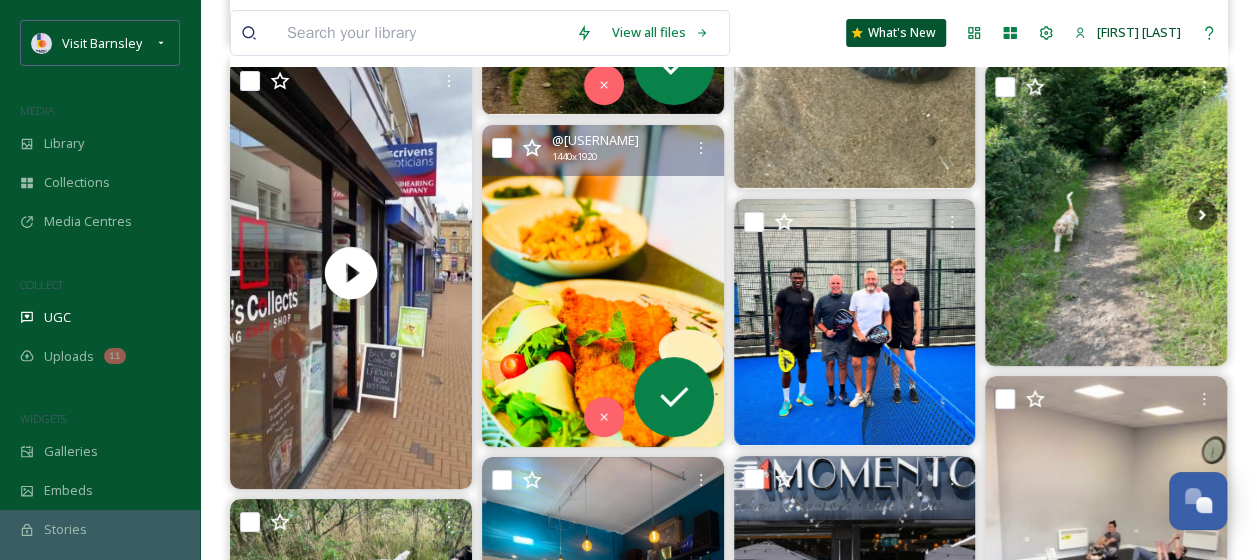 click at bounding box center [603, 286] 